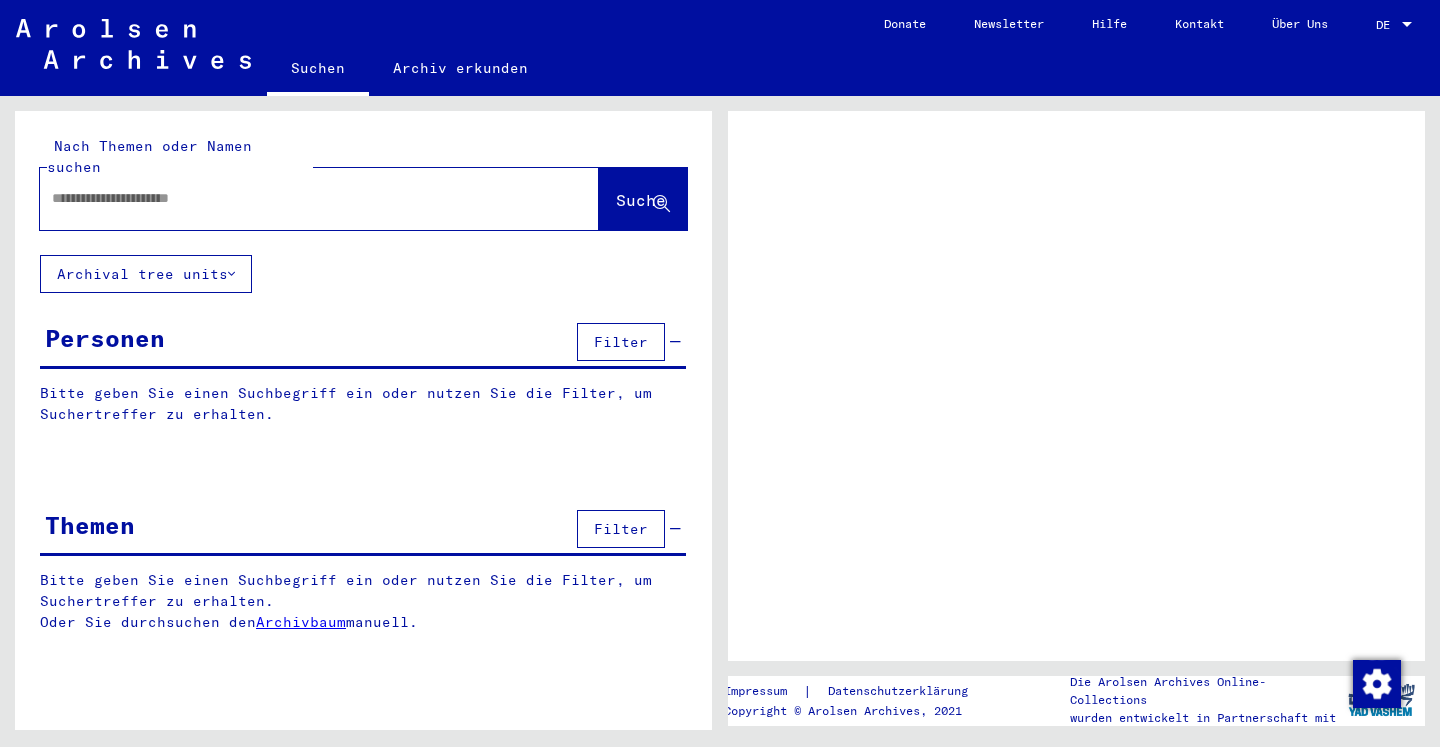 scroll, scrollTop: 0, scrollLeft: 0, axis: both 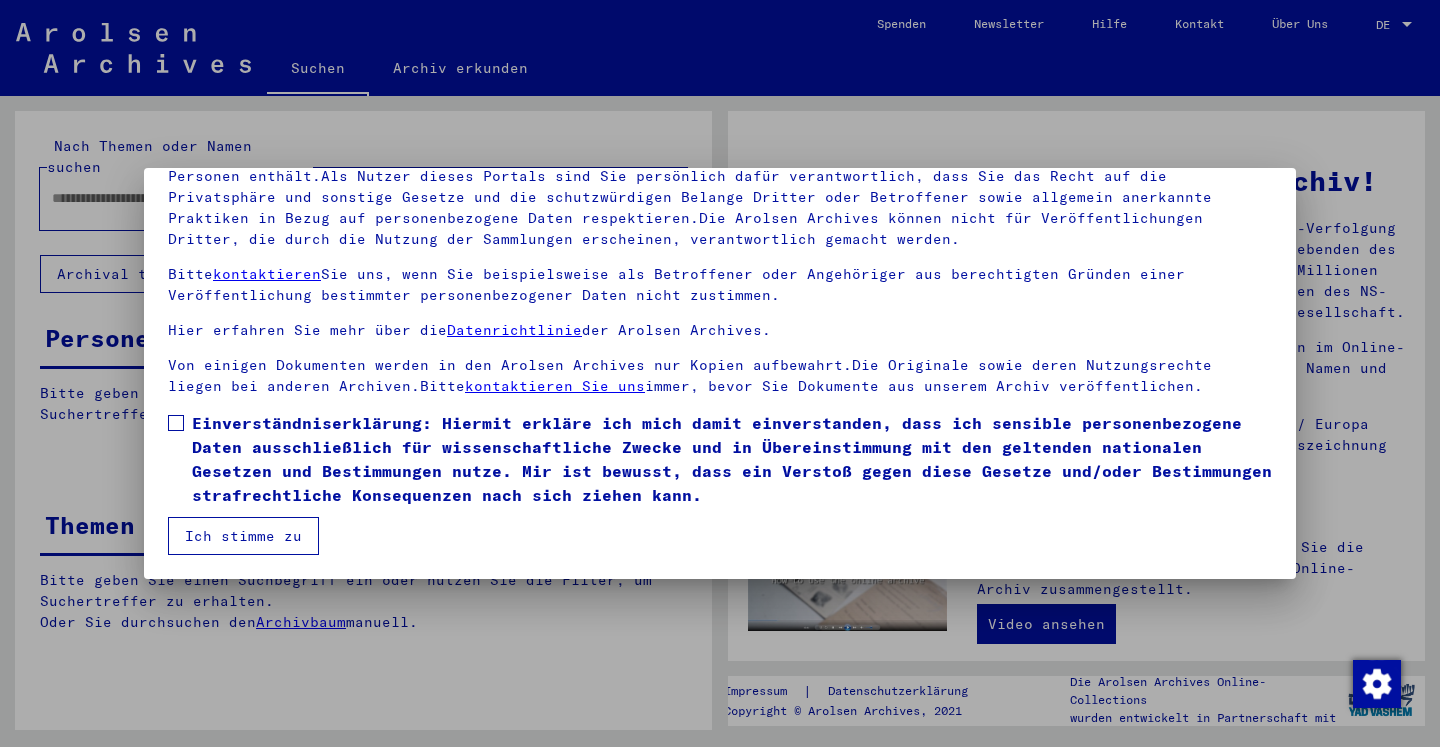 click at bounding box center (176, 423) 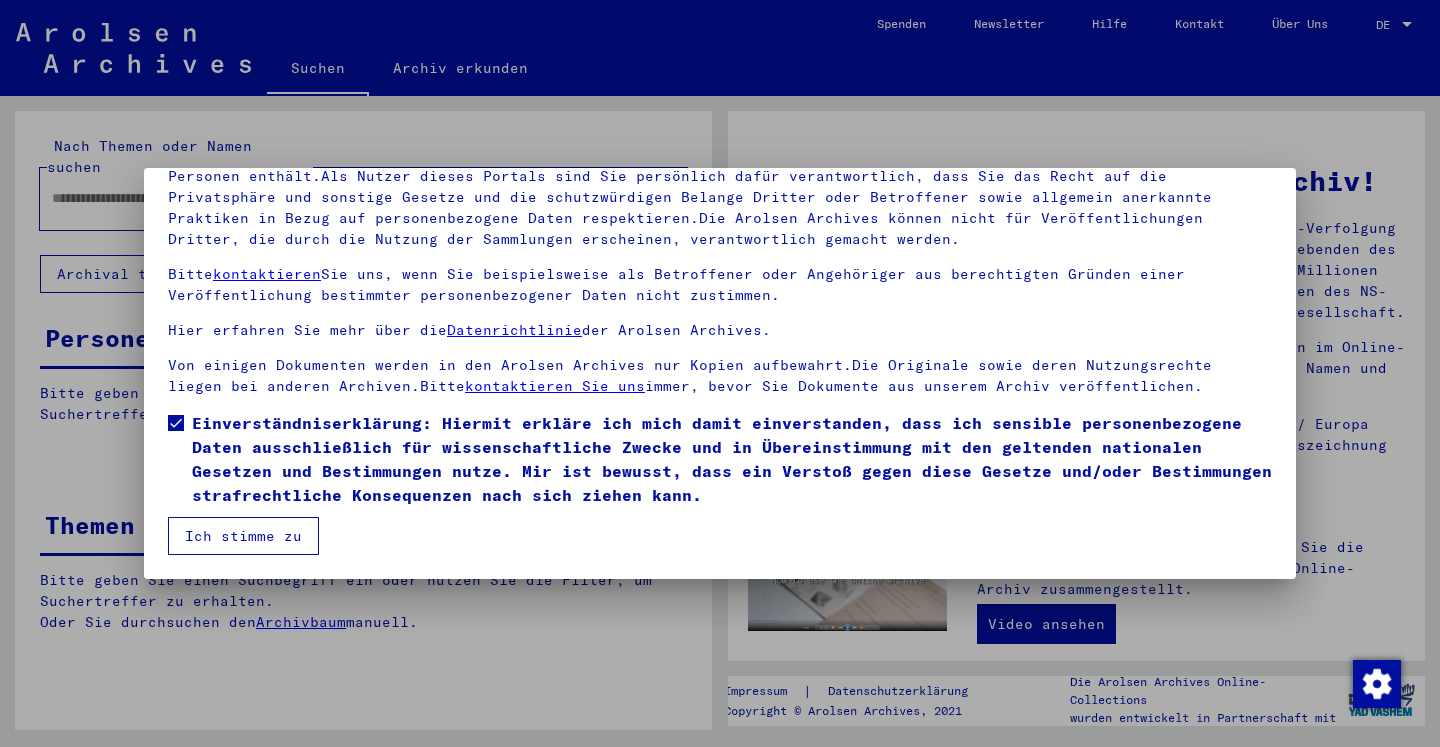 click on "Ich stimme zu" at bounding box center (243, 536) 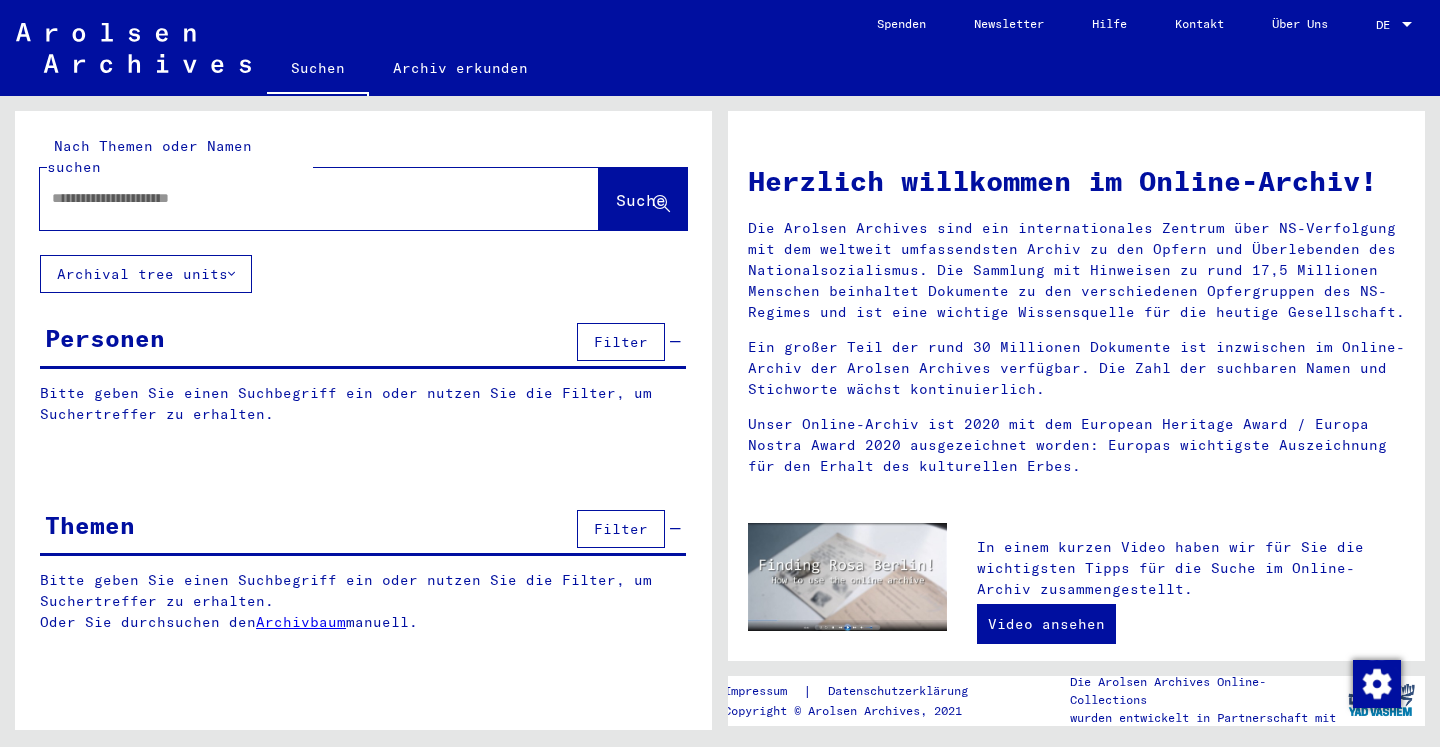 click at bounding box center (295, 198) 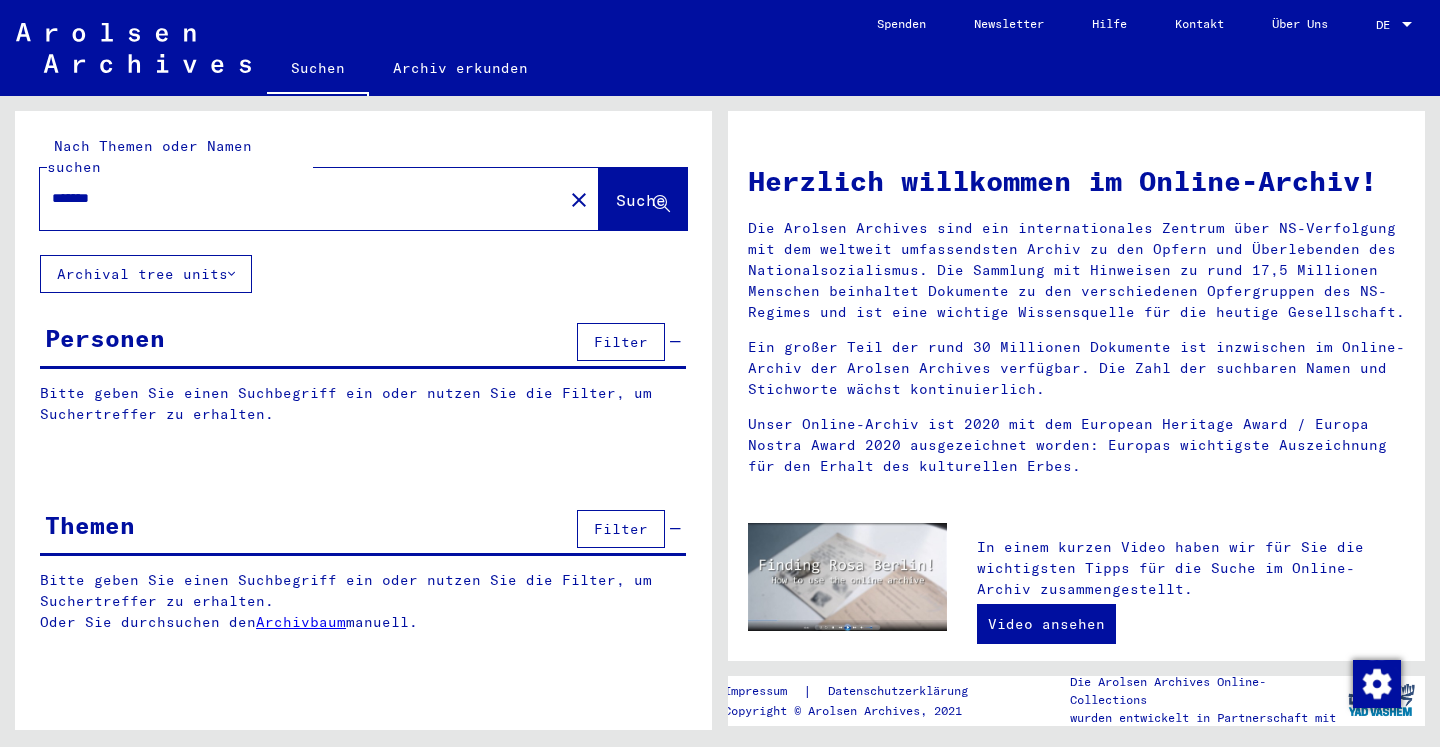 click on "Suche" 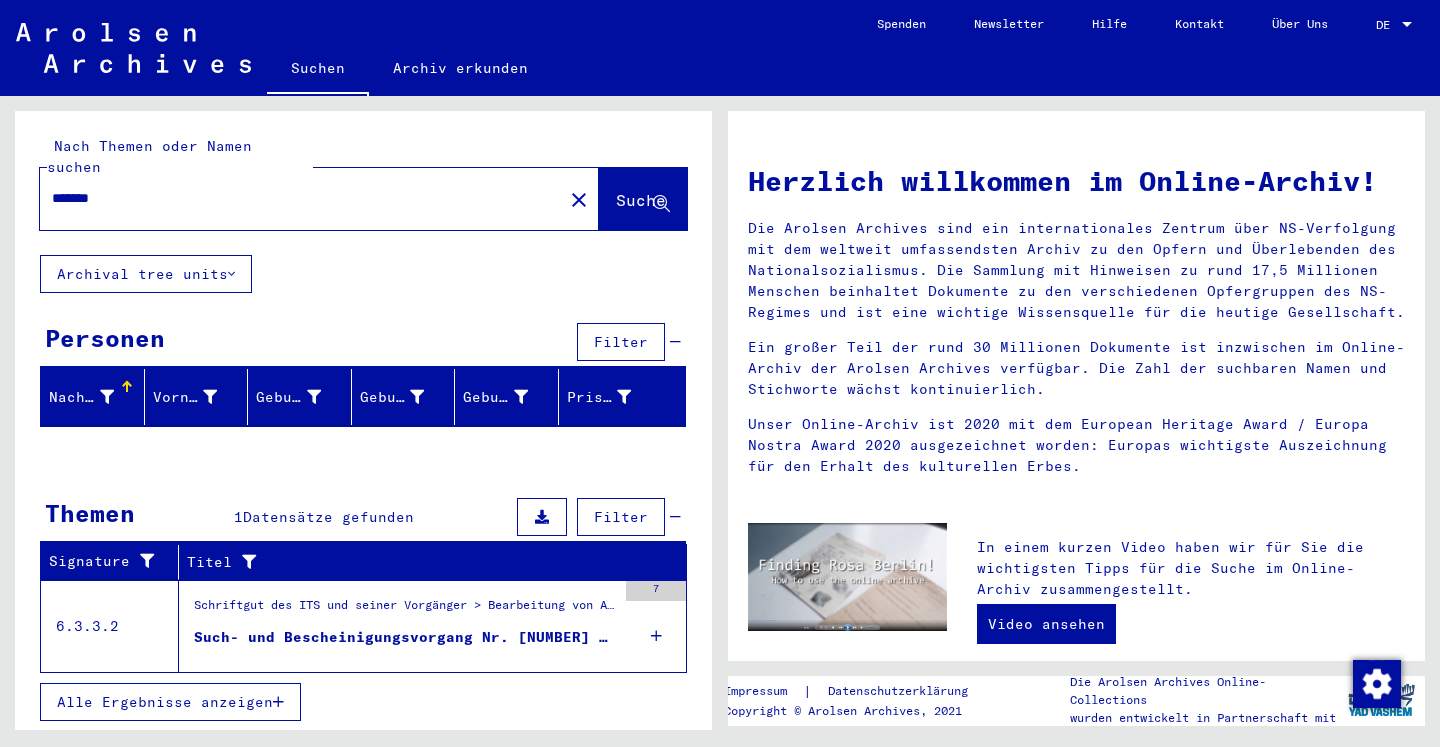 click on "Schriftgut des ITS und seiner Vorgänger > Bearbeitung von Anfragen > Fallbezogene Akten des ITS ab 1947 > T/D-Fallablage > Such- und Bescheinigungsvorgänge mit den (T/D-) Nummern von 1.000.000 bis 1.249.999 > Such- und Bescheinigungsvorgänge mit den (T/D-) Nummern von 1.173.000 bis 1.173.499" at bounding box center [405, 610] 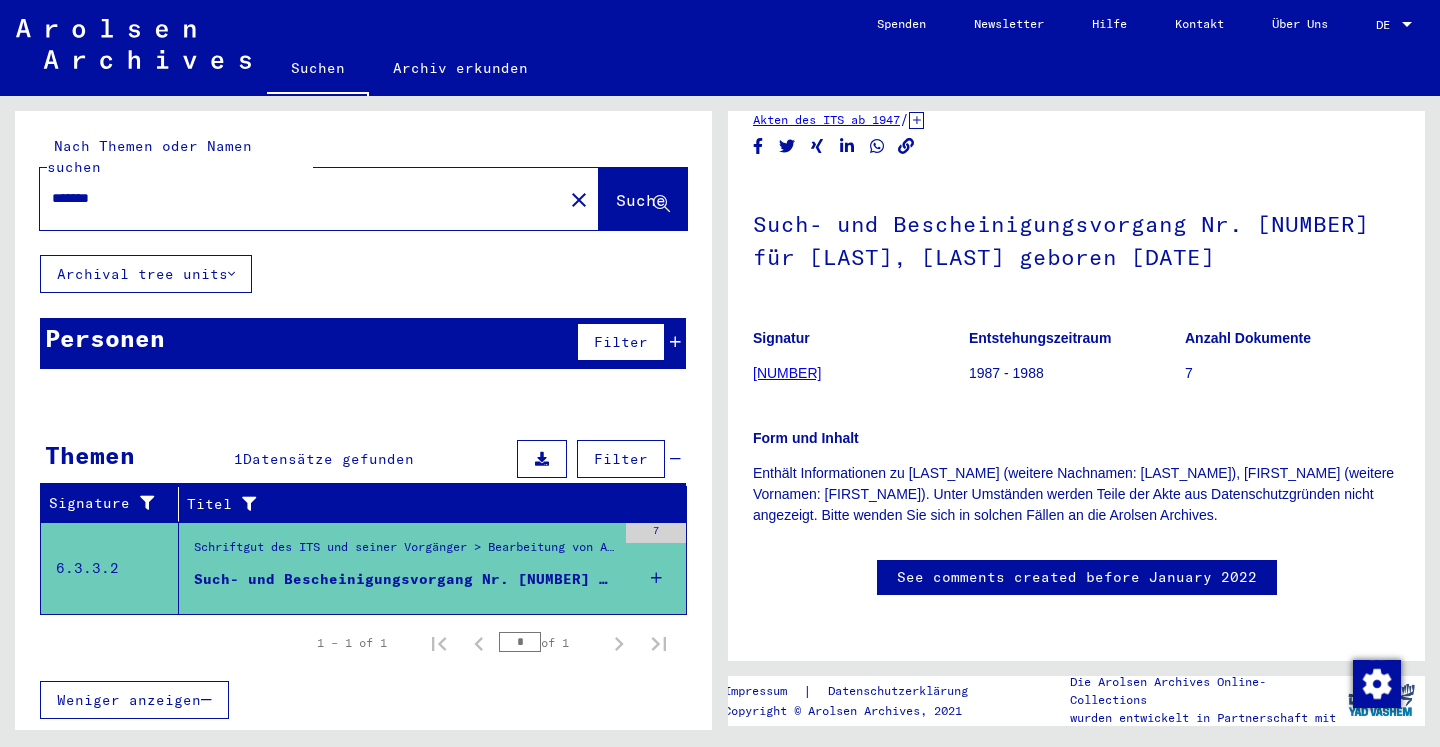 scroll, scrollTop: 0, scrollLeft: 0, axis: both 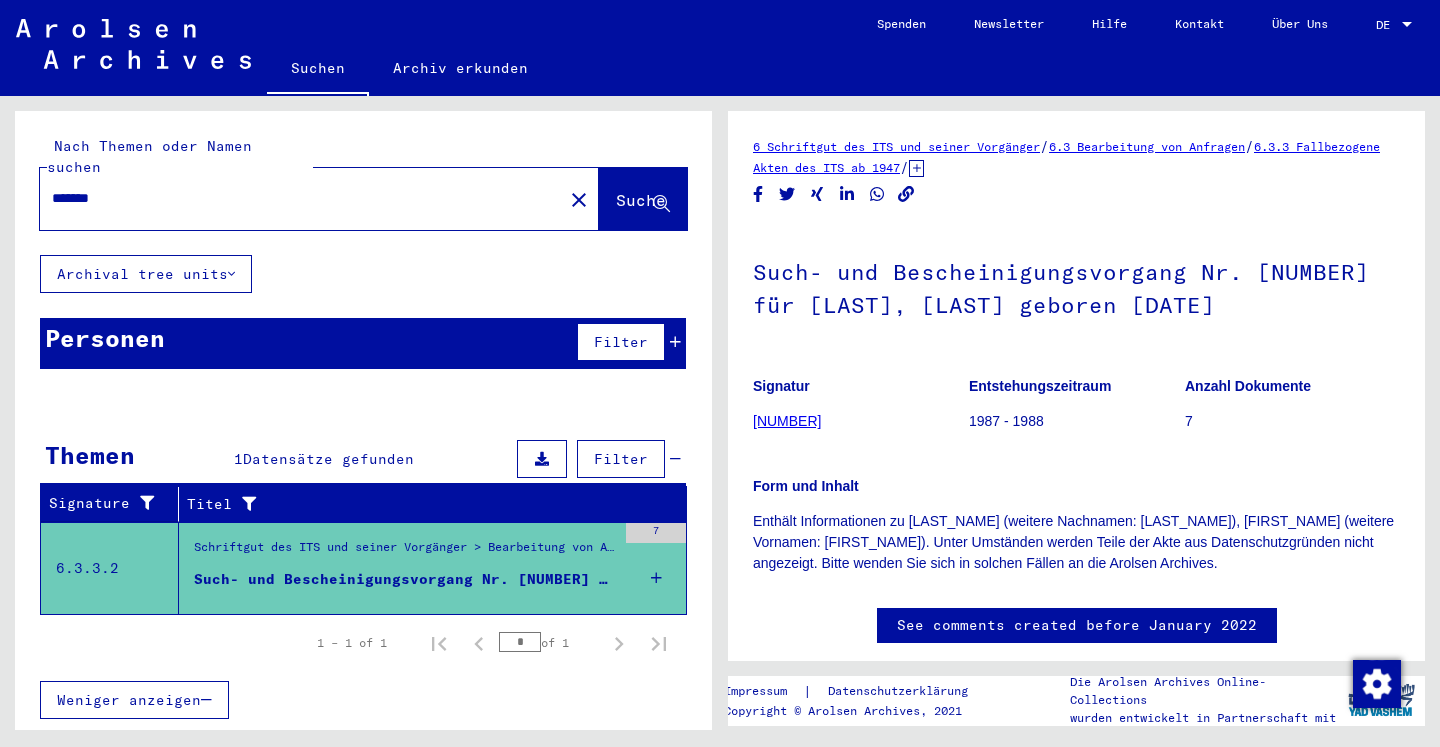 click on "*******" at bounding box center [301, 198] 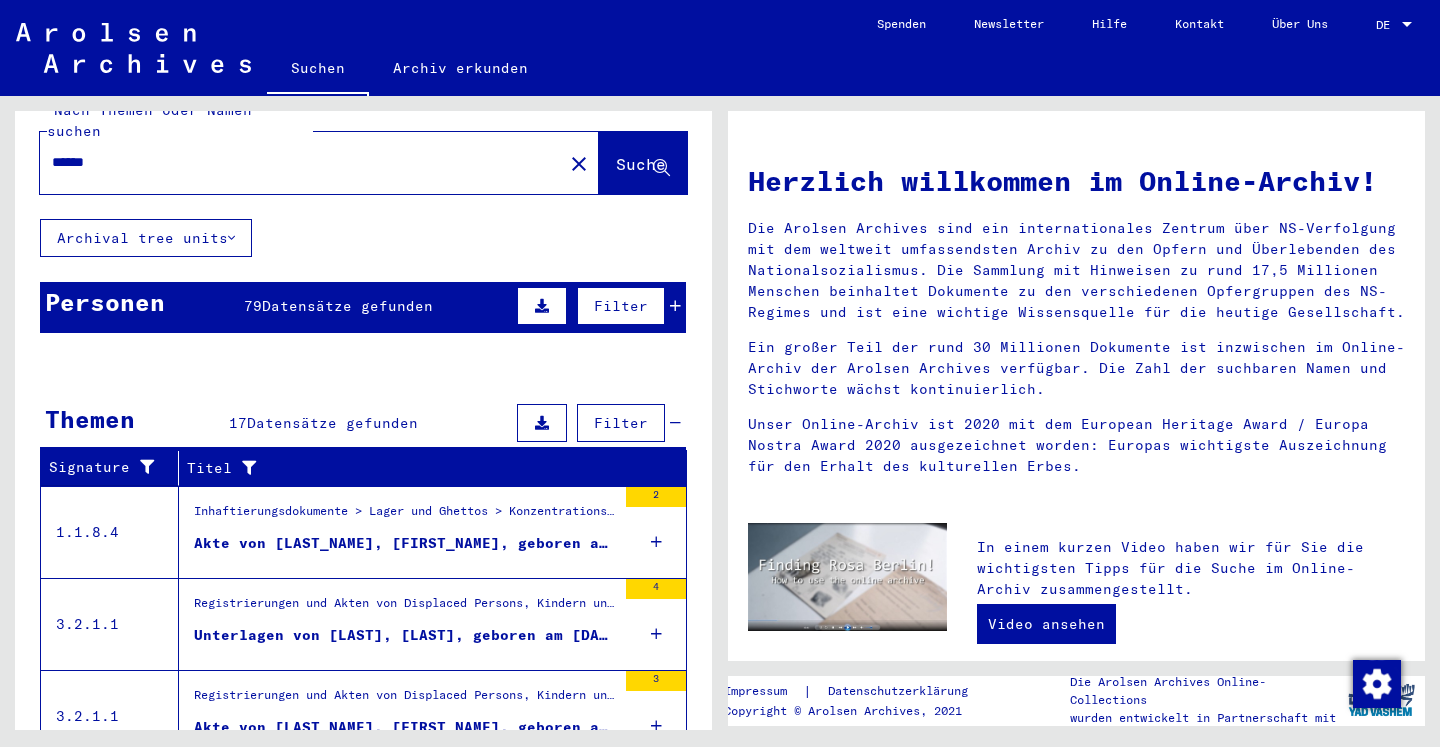 scroll, scrollTop: 0, scrollLeft: 0, axis: both 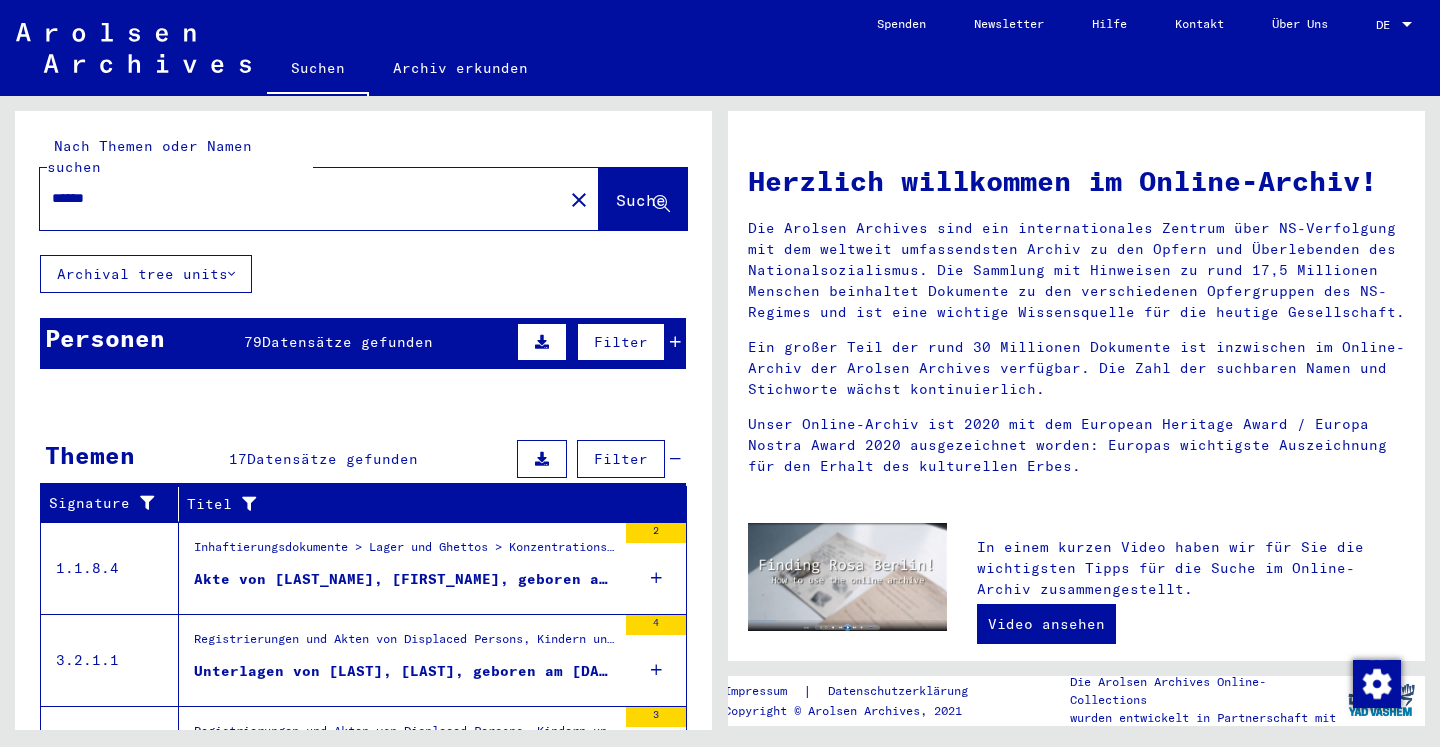 click on "Archival tree units" 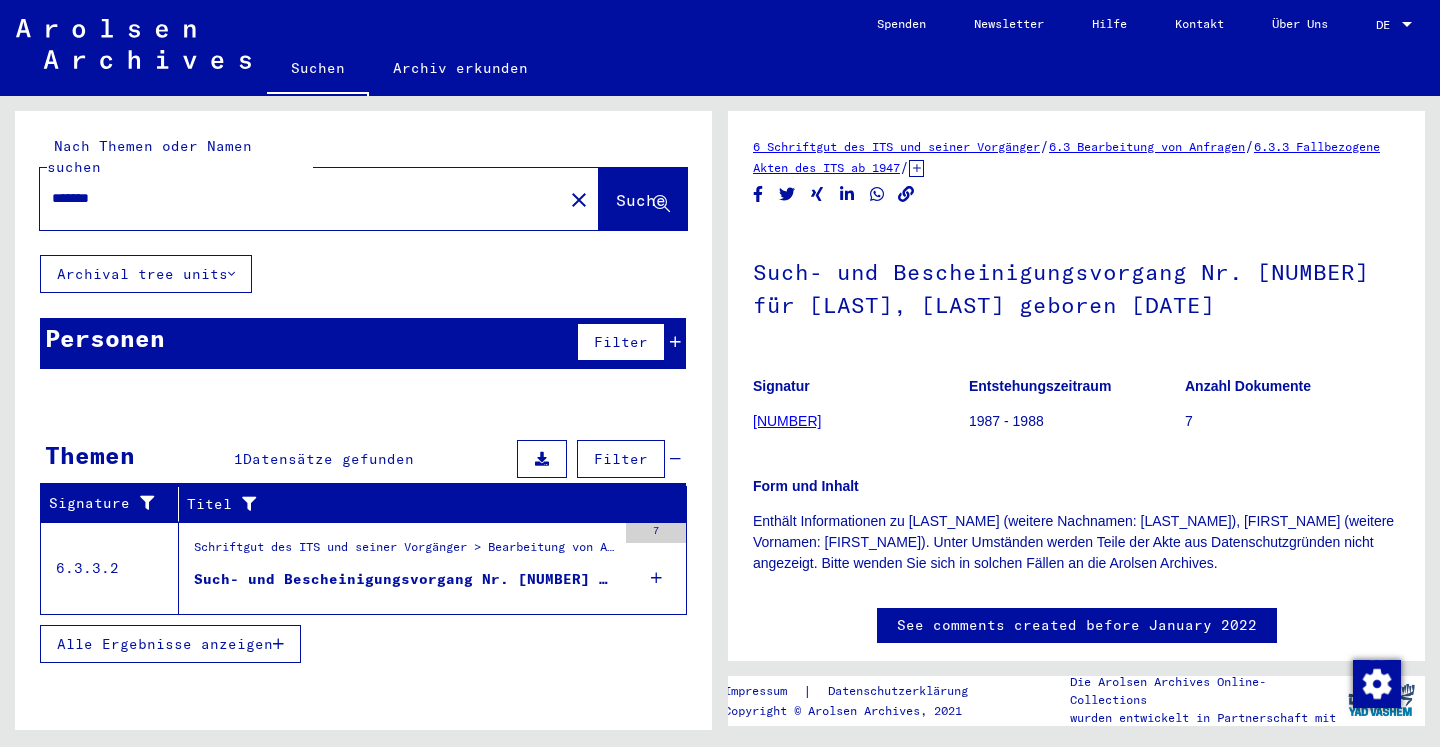 drag, startPoint x: 89, startPoint y: 176, endPoint x: 93, endPoint y: 229, distance: 53.15073 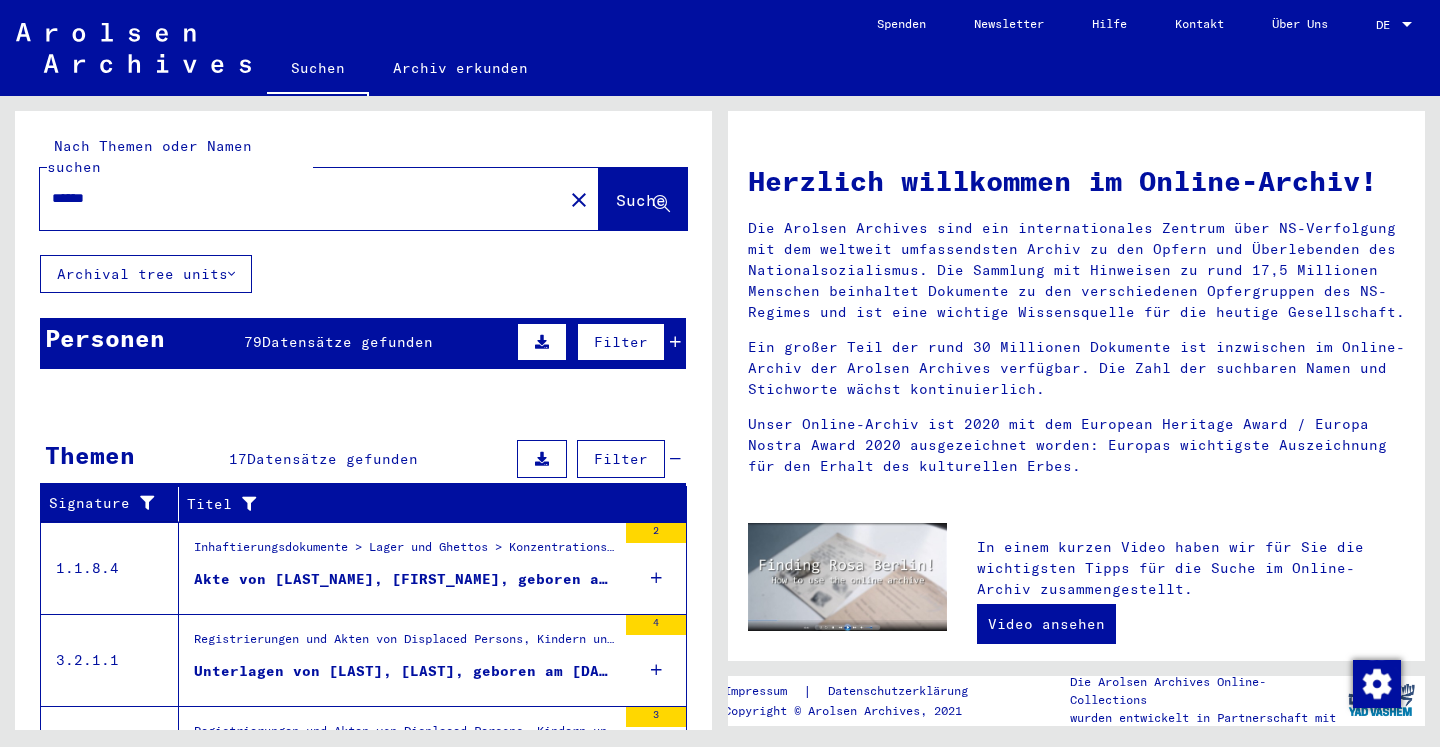 click on "Personen [NUMBER] Datensätze gefunden Filter" at bounding box center [363, 343] 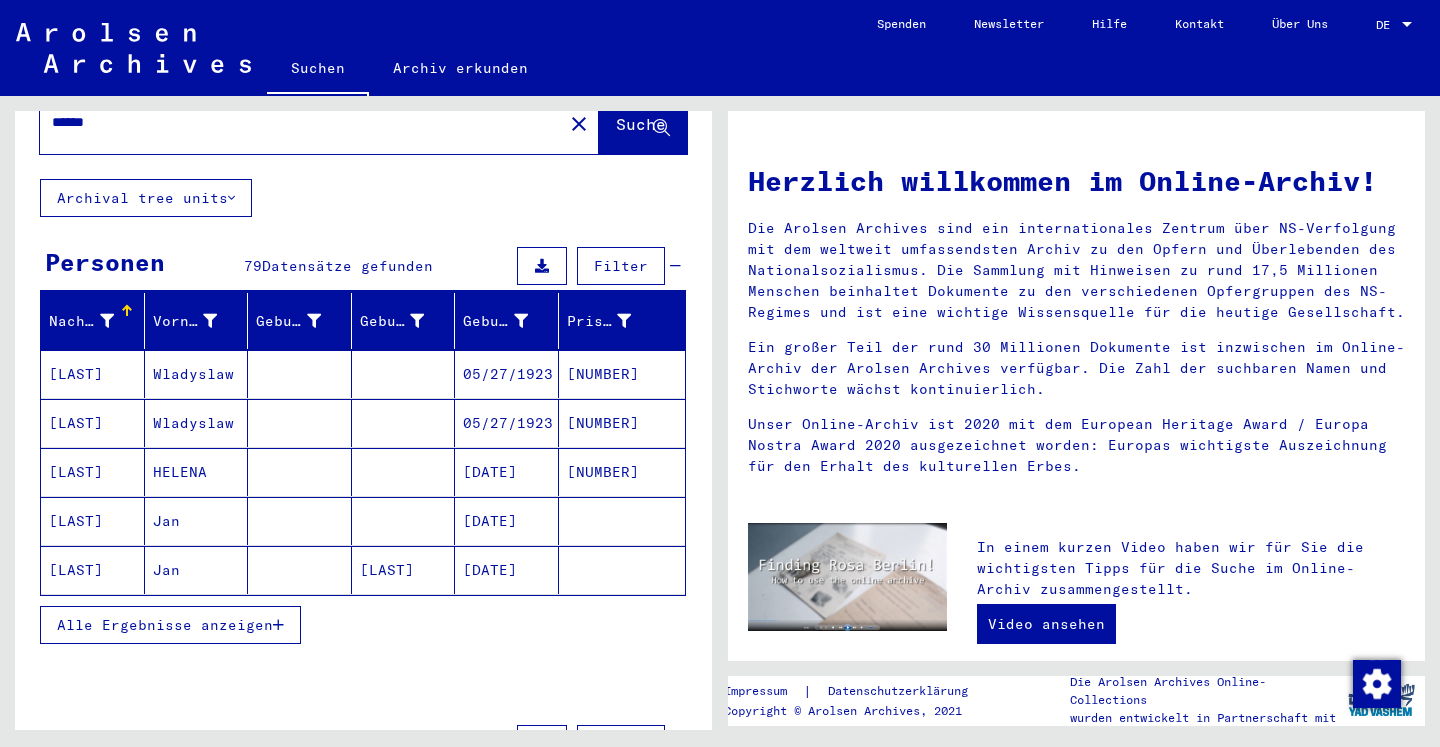 scroll, scrollTop: 108, scrollLeft: 0, axis: vertical 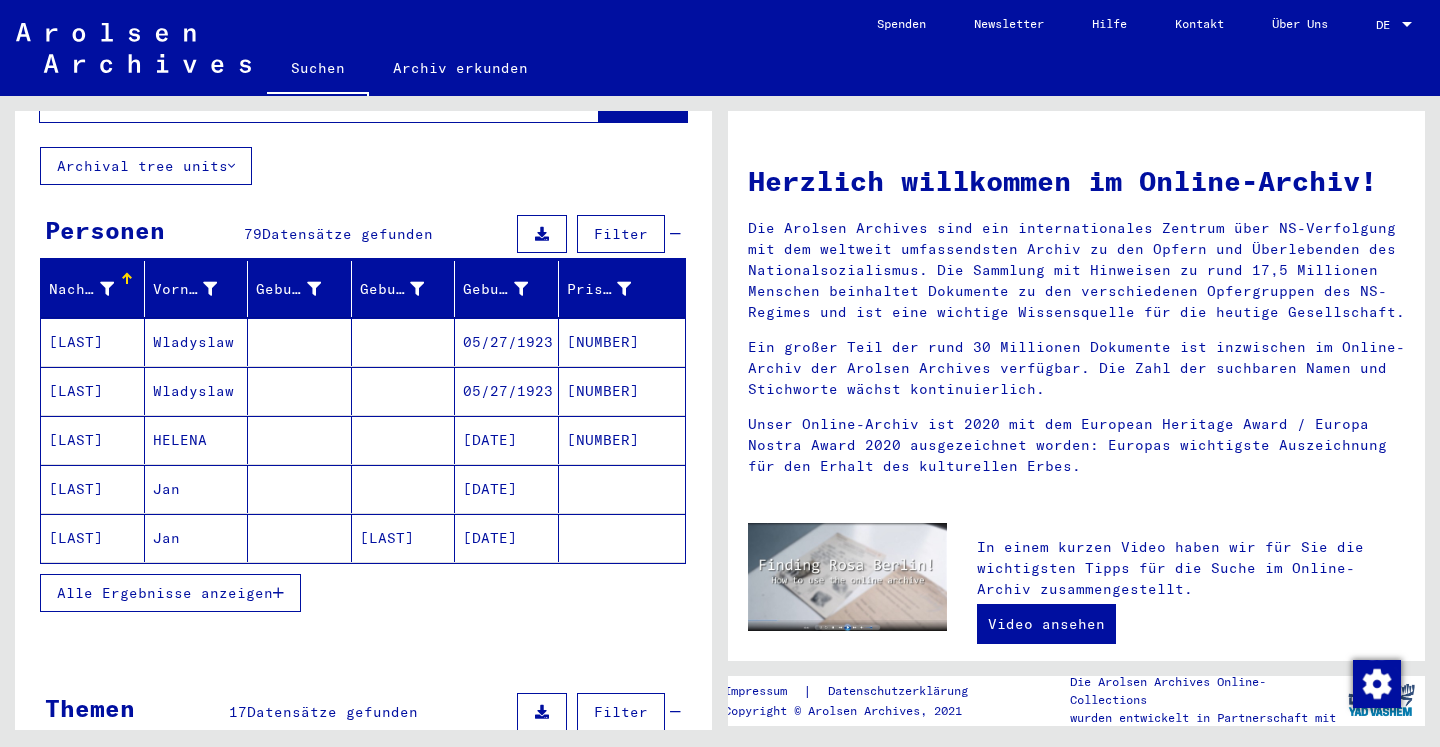 click on "Alle Ergebnisse anzeigen" at bounding box center [165, 593] 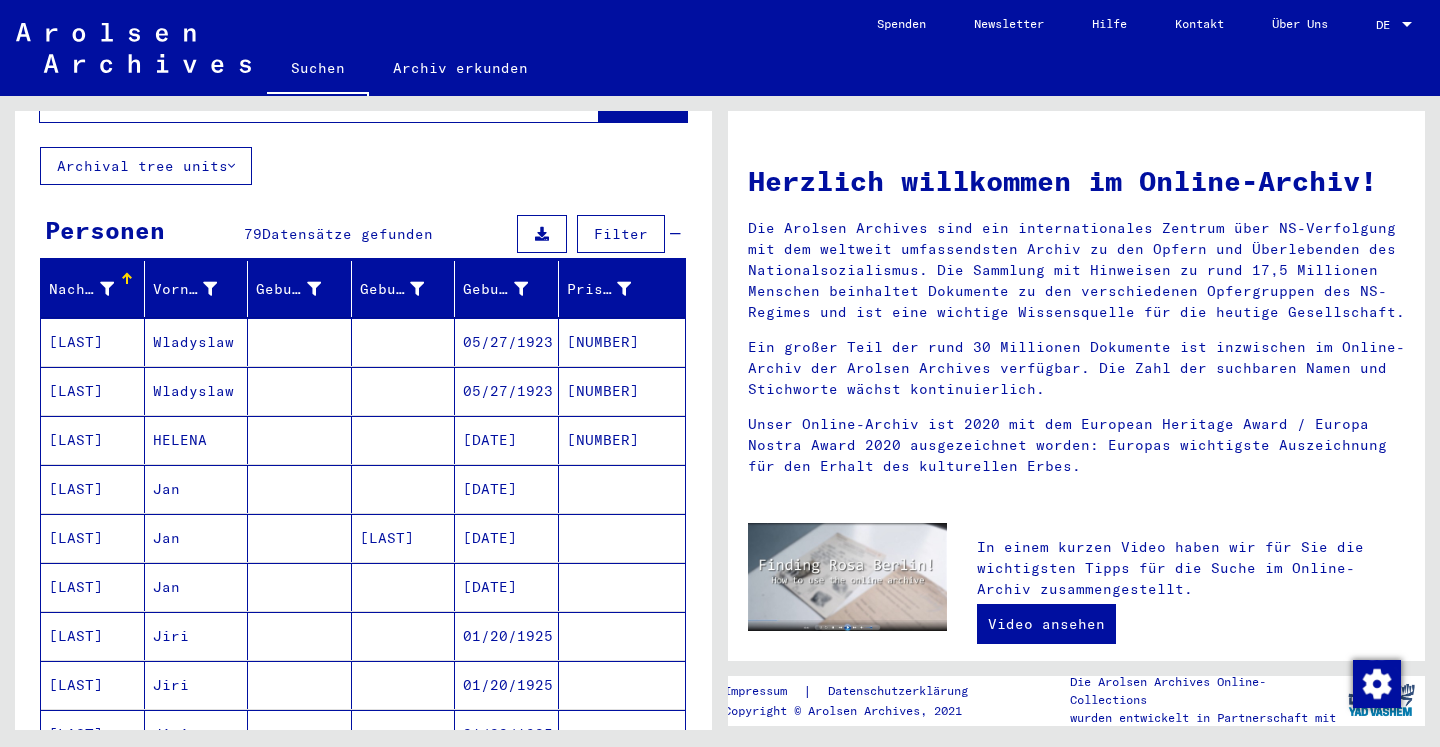 click on "Wladyslaw" at bounding box center (197, 391) 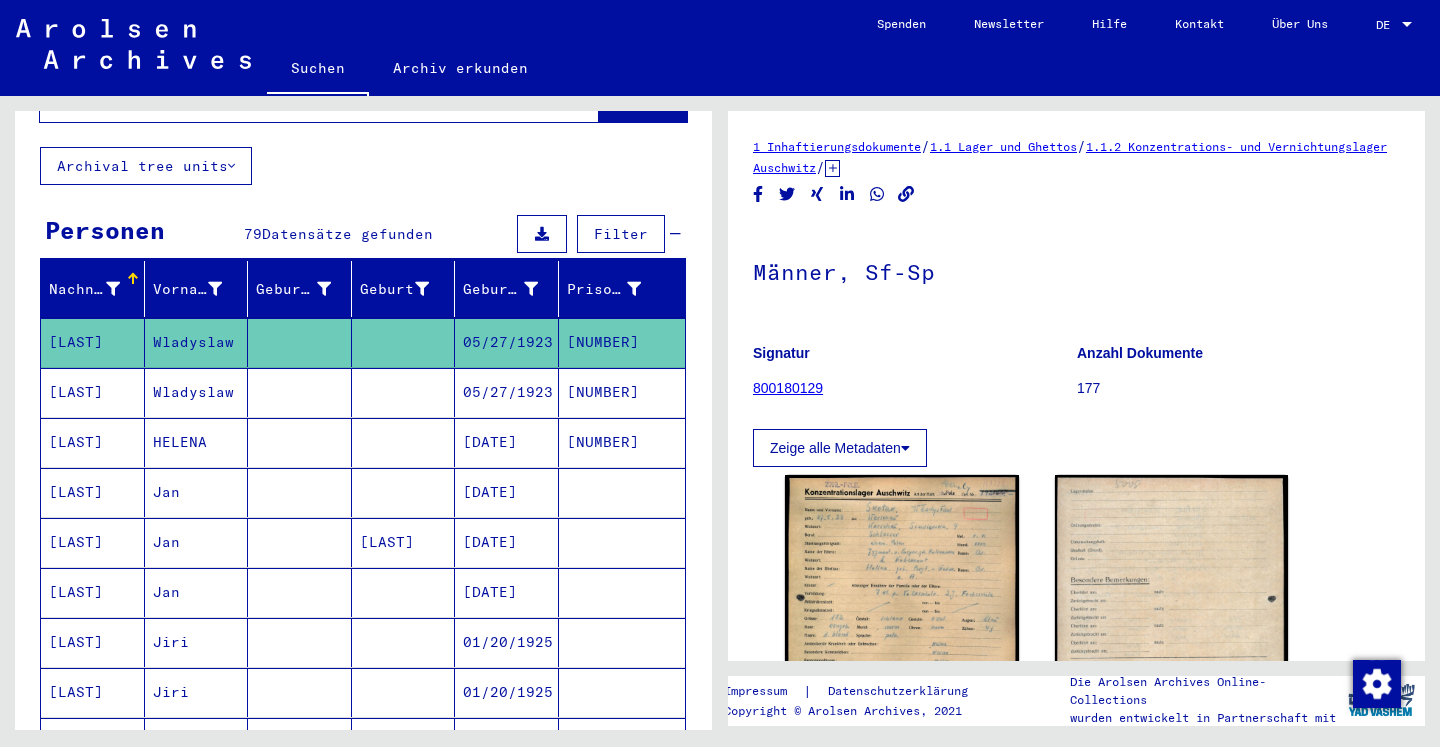 click on "Wladyslaw" at bounding box center [197, 442] 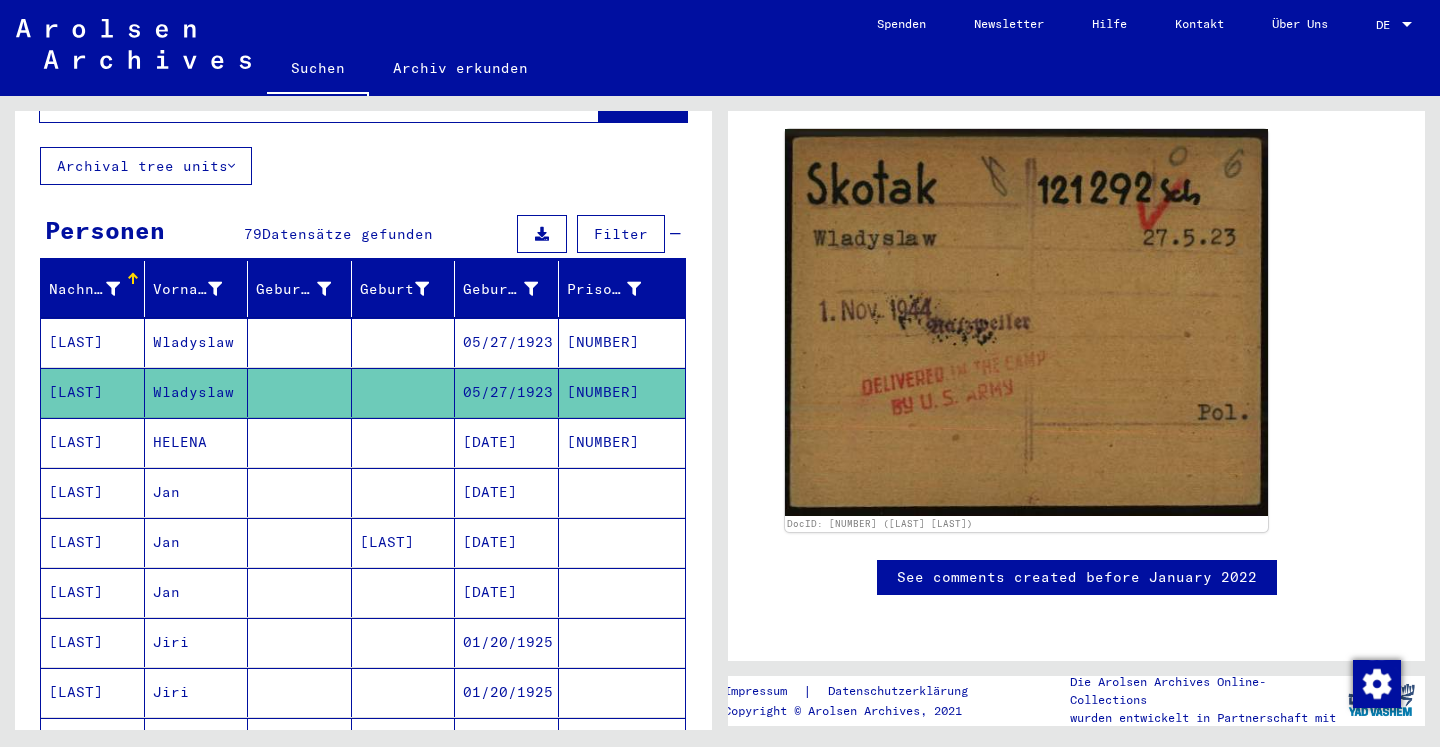 scroll, scrollTop: 216, scrollLeft: 0, axis: vertical 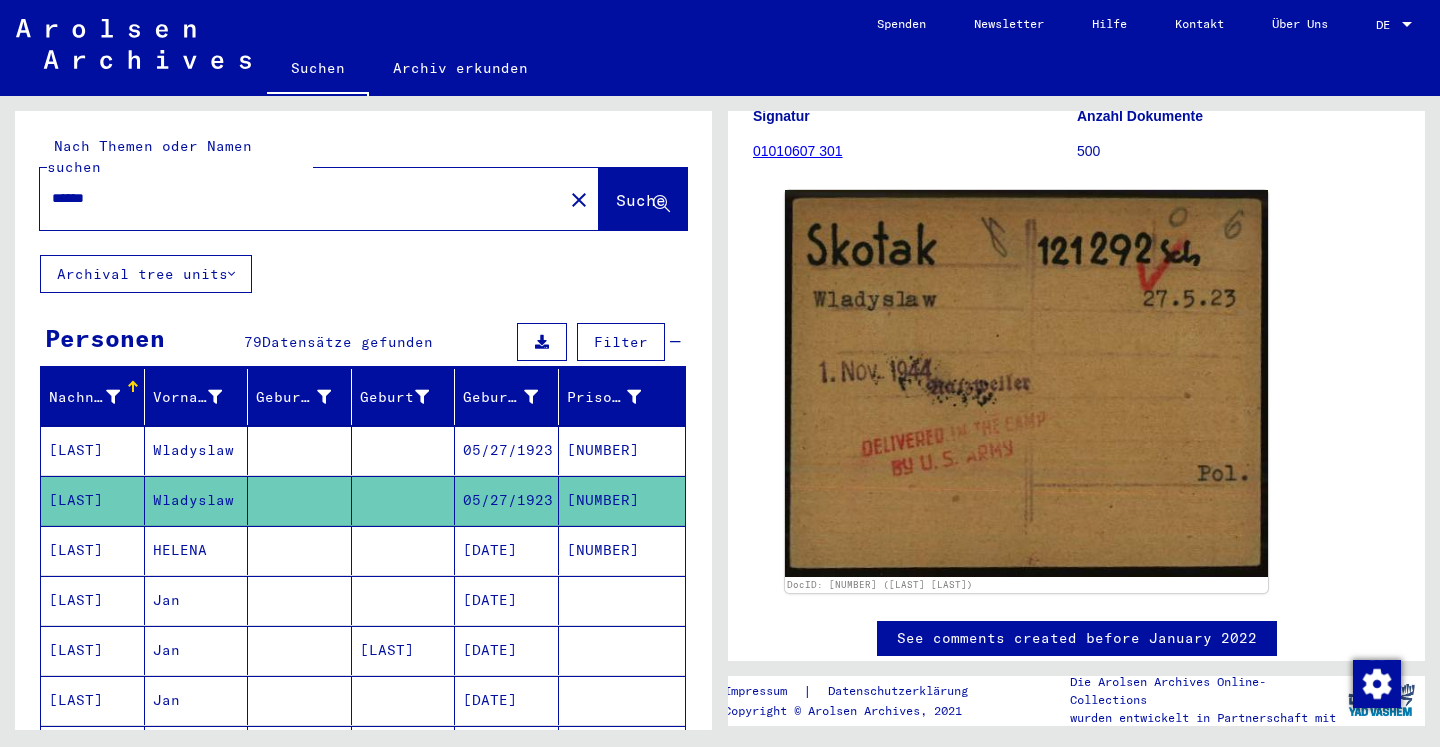 drag, startPoint x: 117, startPoint y: 177, endPoint x: 11, endPoint y: 183, distance: 106.16968 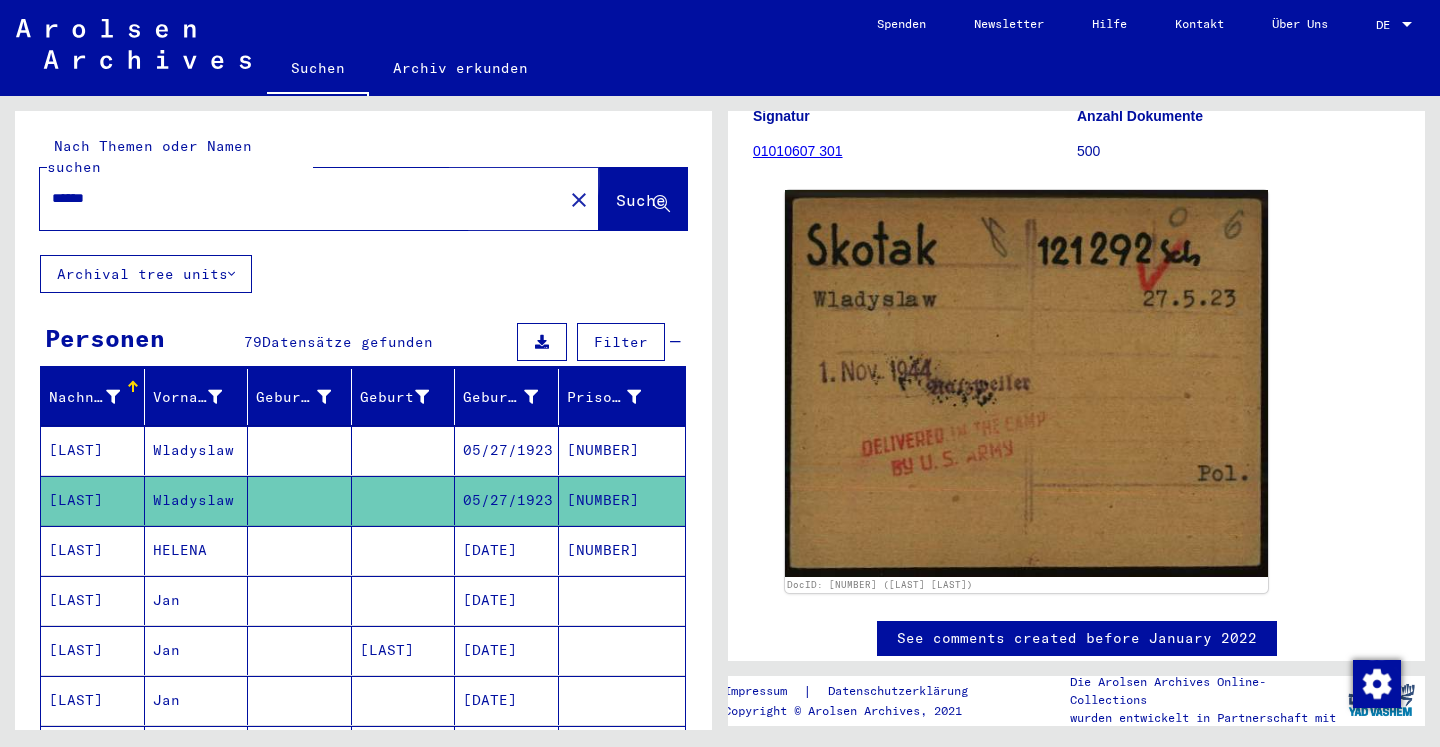 click on "Suche" 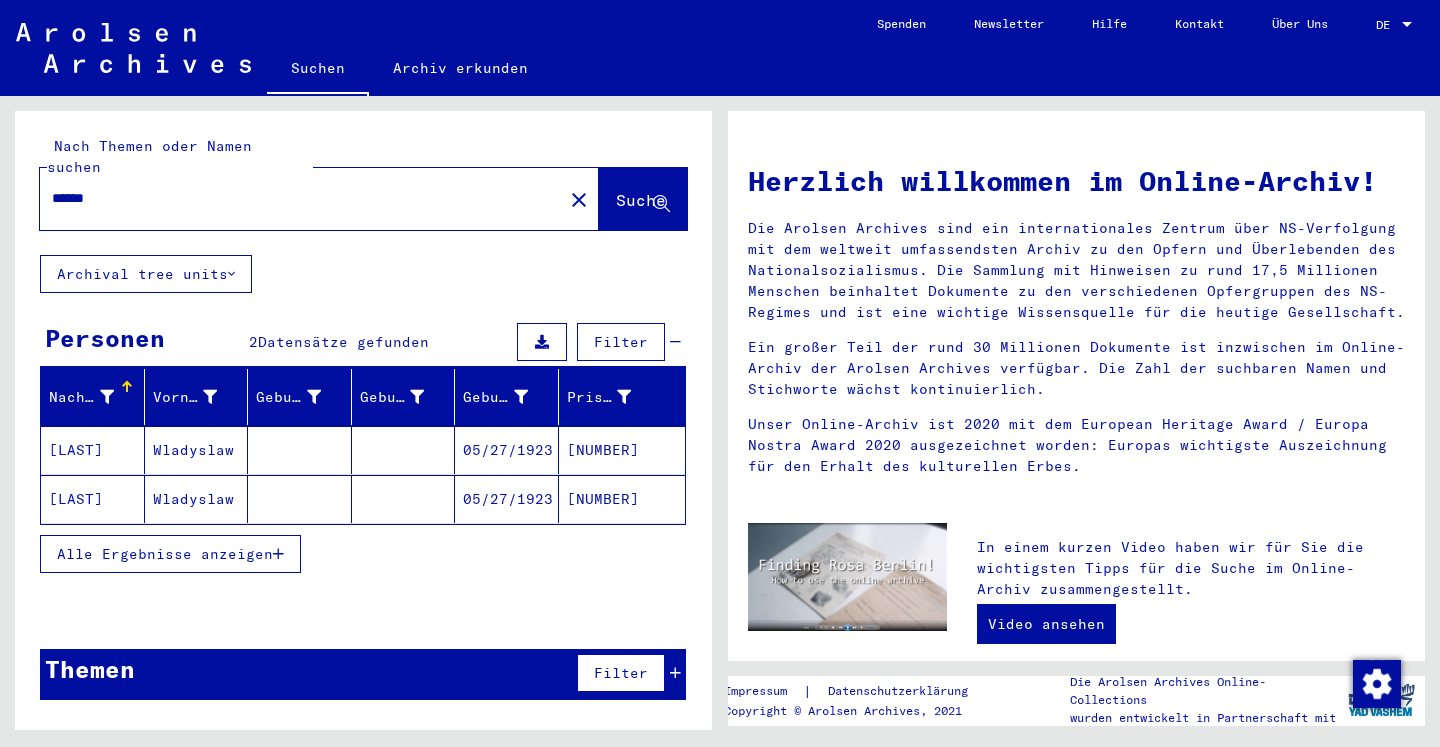 click on "Alle Ergebnisse anzeigen" at bounding box center (165, 554) 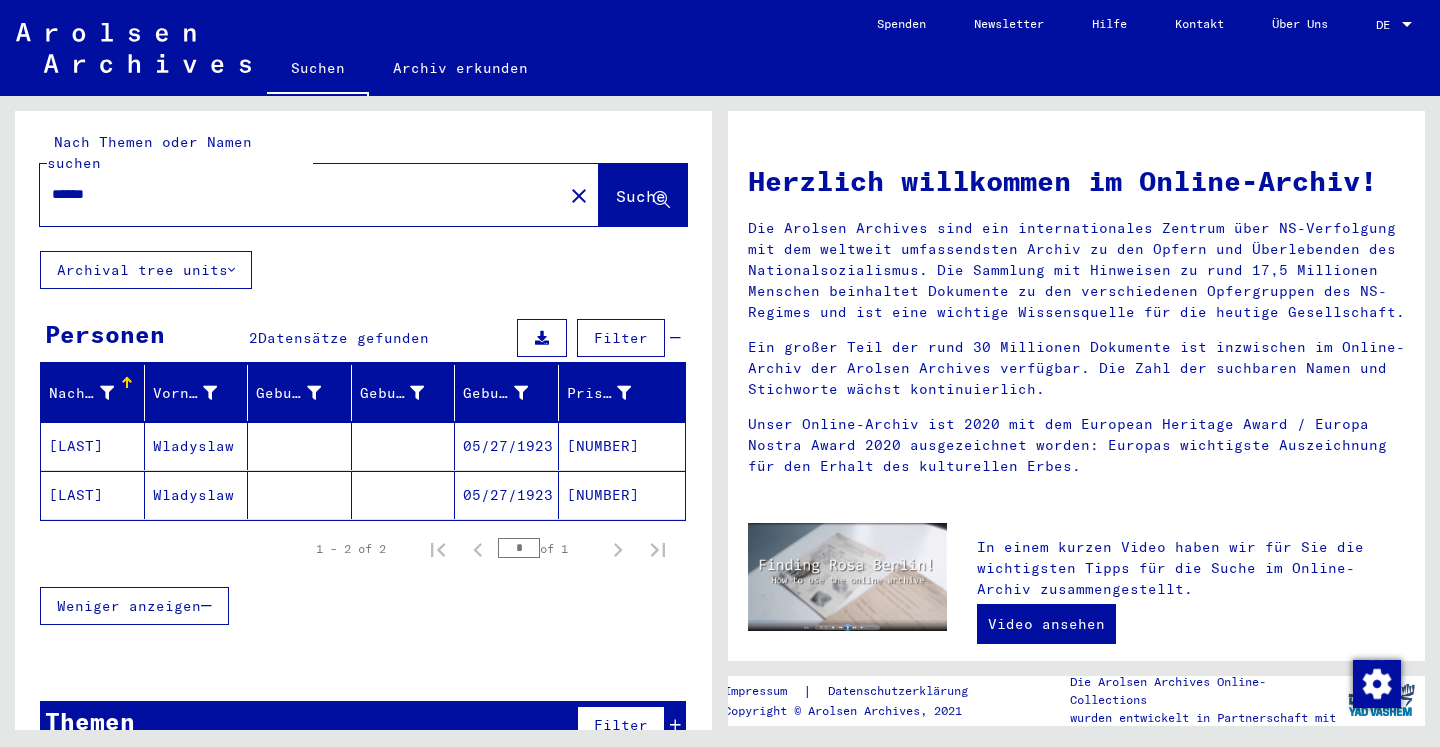 scroll, scrollTop: 0, scrollLeft: 0, axis: both 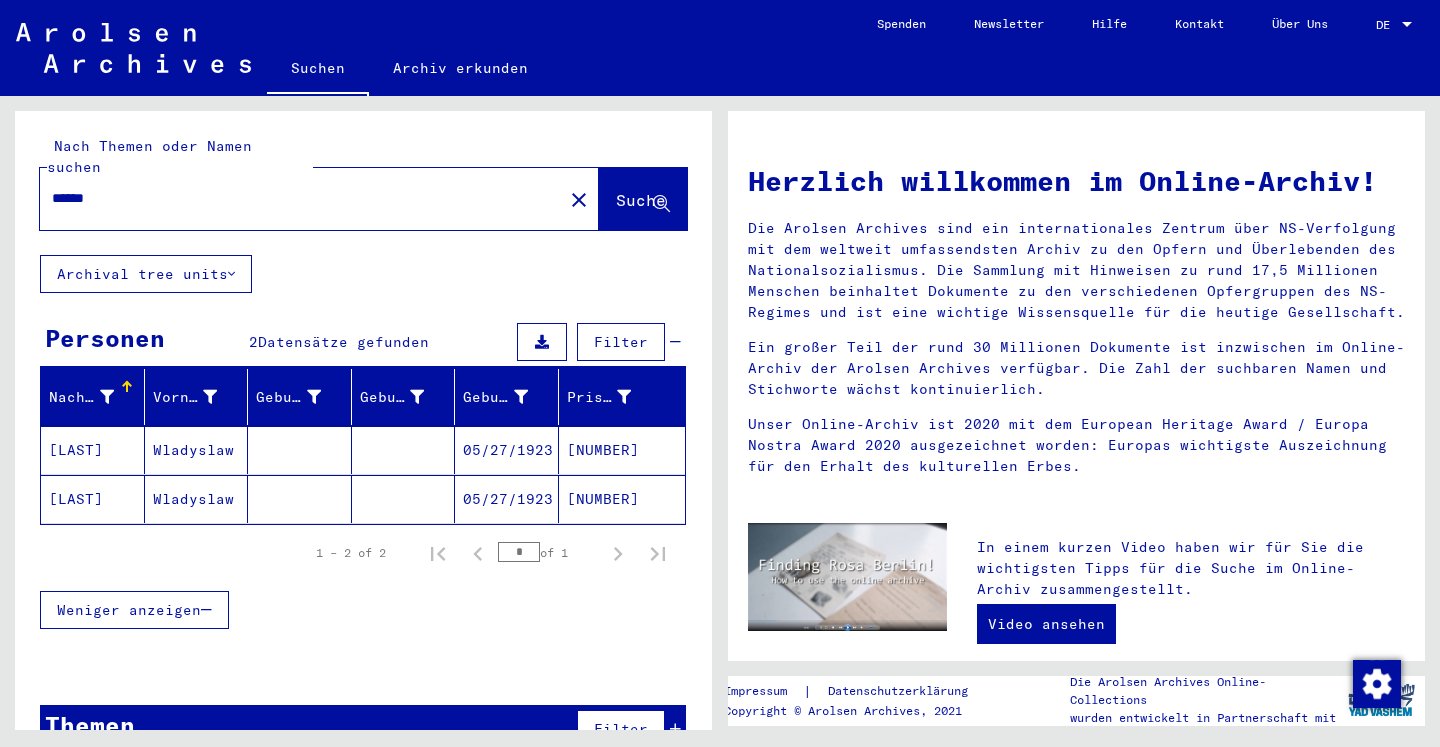 drag, startPoint x: 107, startPoint y: 177, endPoint x: 3, endPoint y: 197, distance: 105.90562 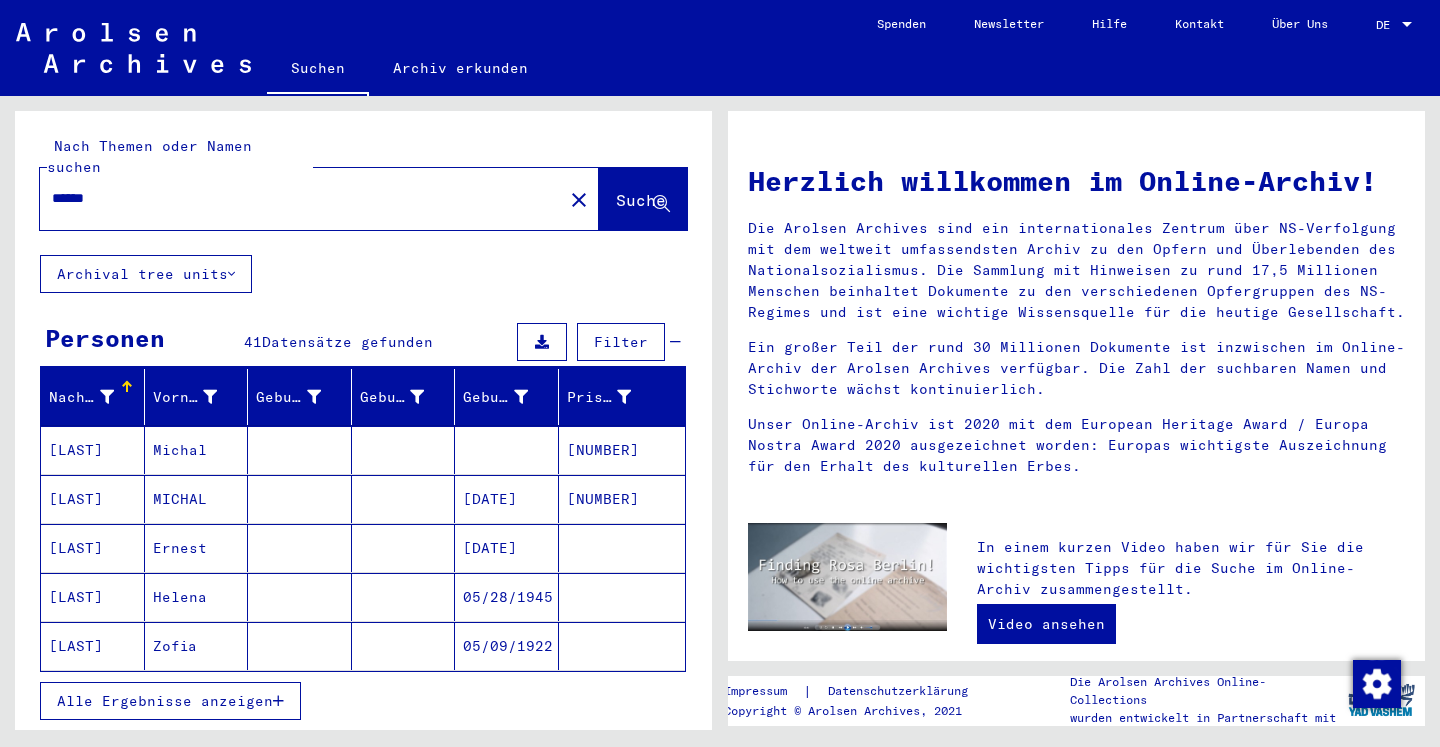 click on "Michal" at bounding box center [197, 499] 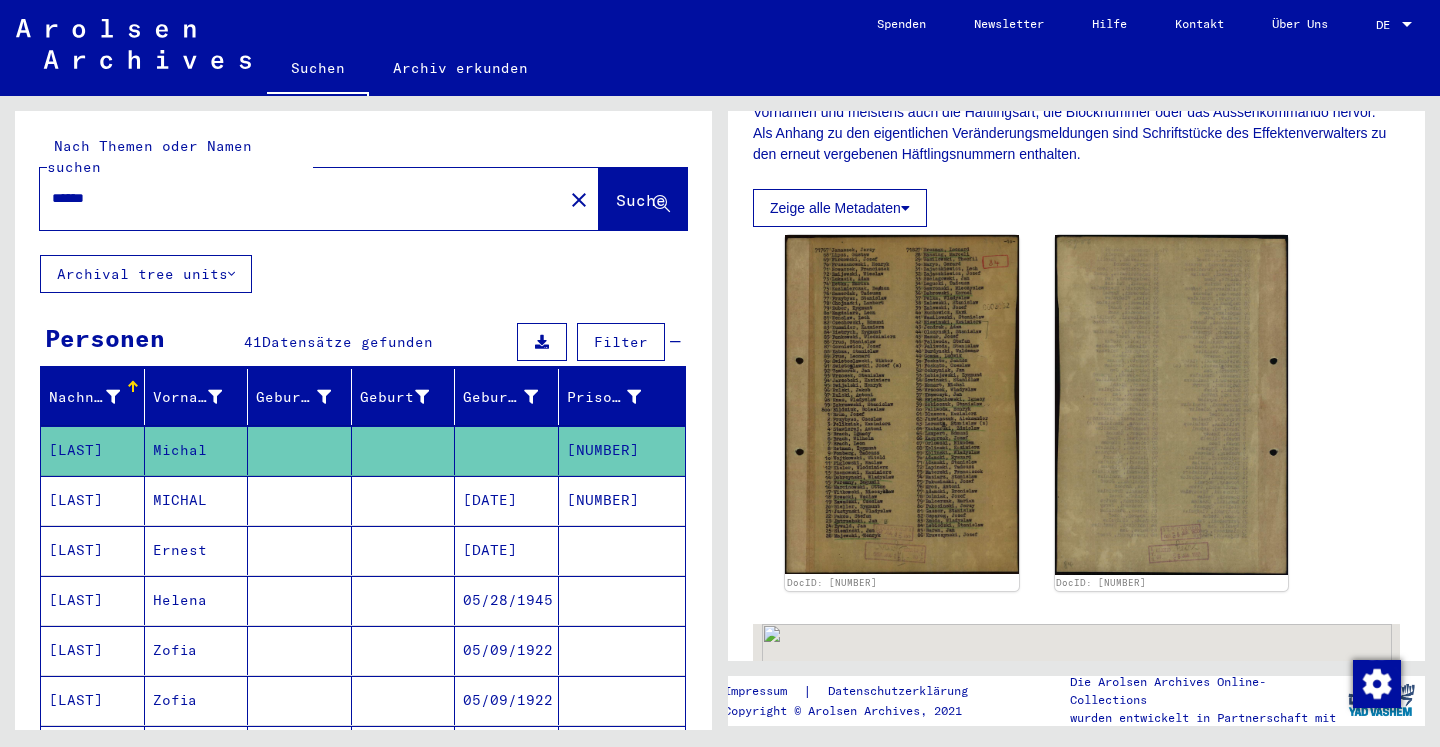 scroll, scrollTop: 432, scrollLeft: 0, axis: vertical 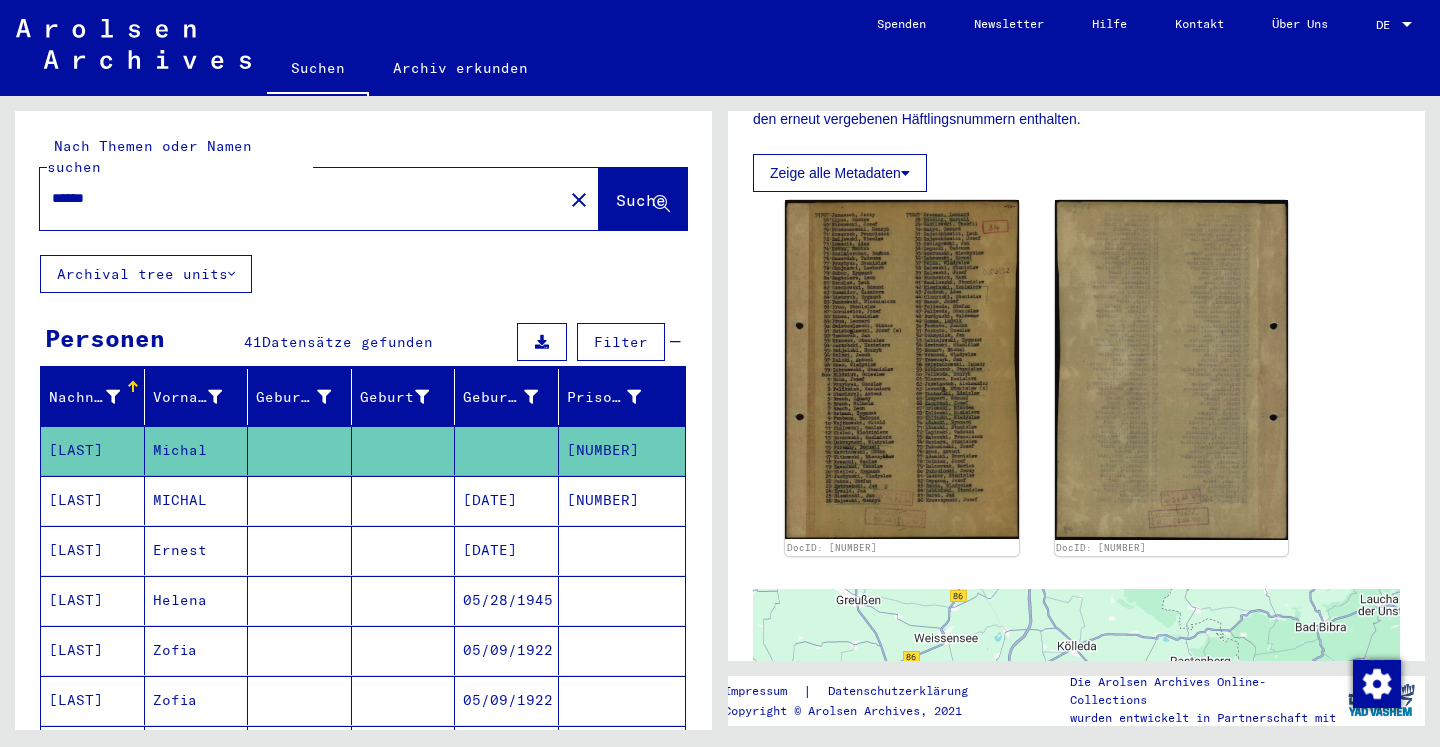 click on "MICHAL" at bounding box center [197, 550] 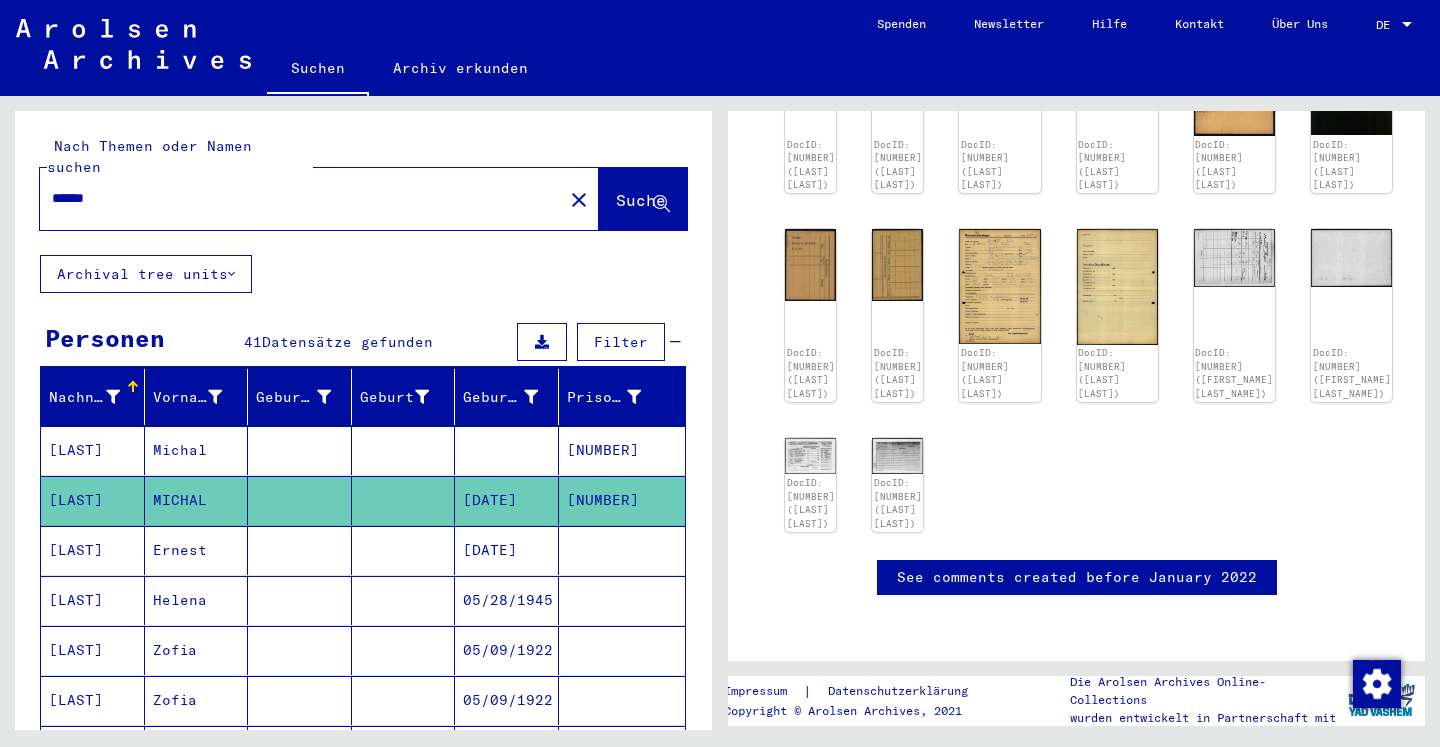 scroll, scrollTop: 216, scrollLeft: 0, axis: vertical 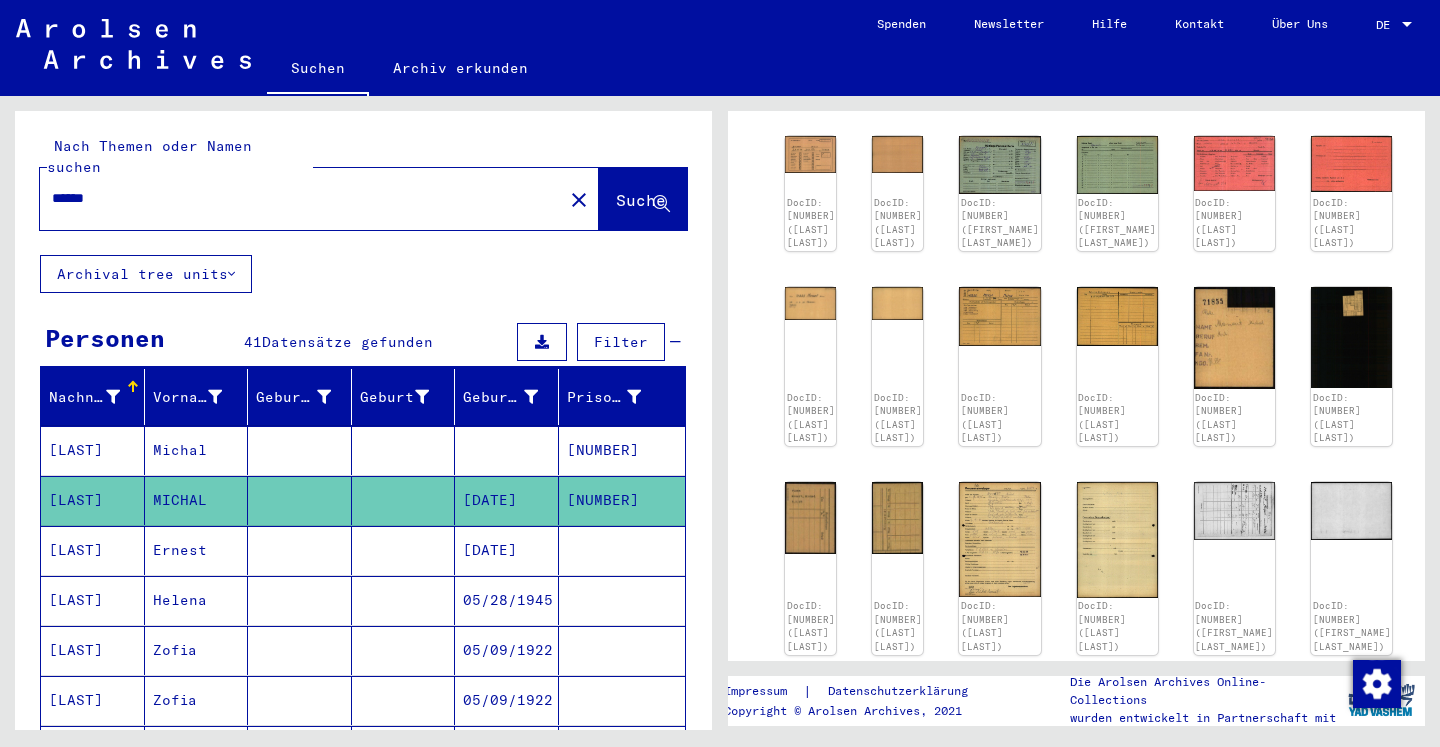 click on "Michal" at bounding box center (197, 500) 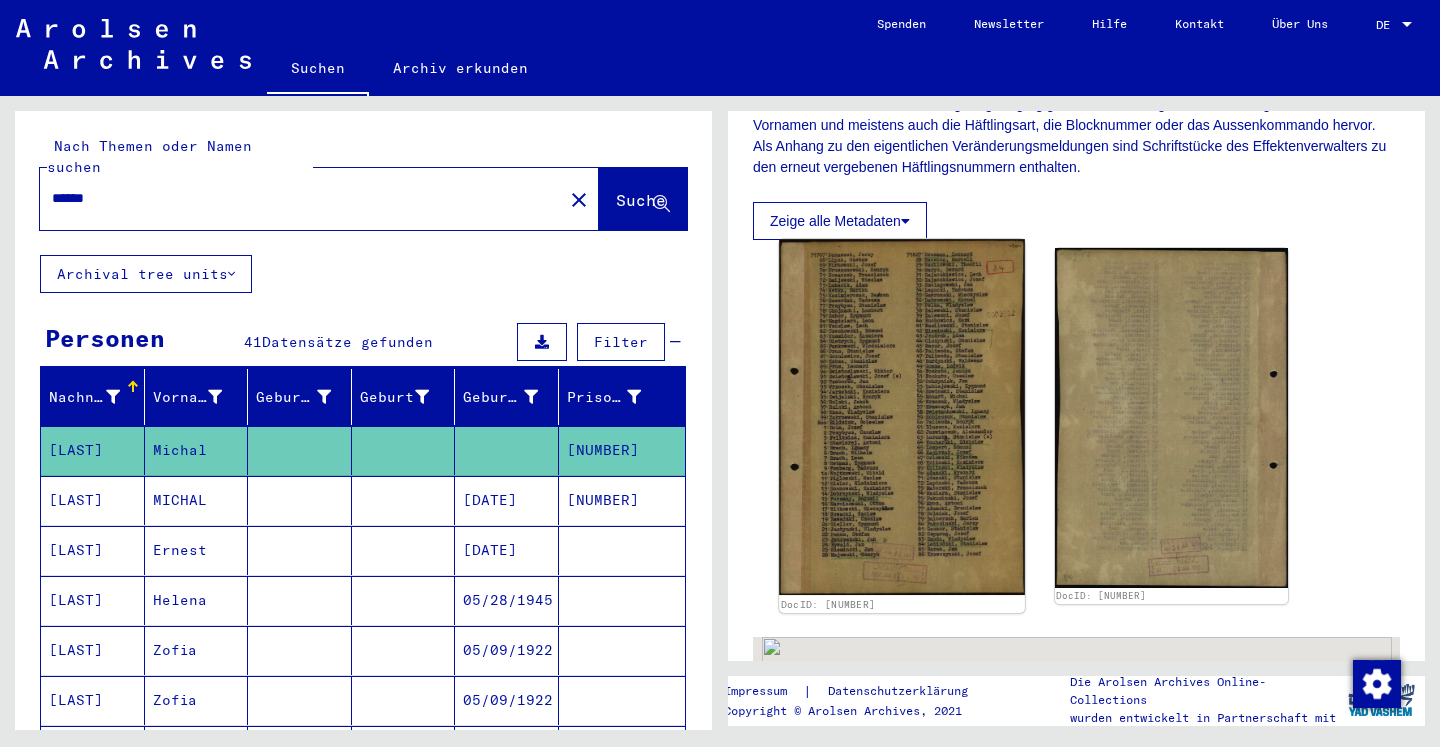 scroll, scrollTop: 432, scrollLeft: 0, axis: vertical 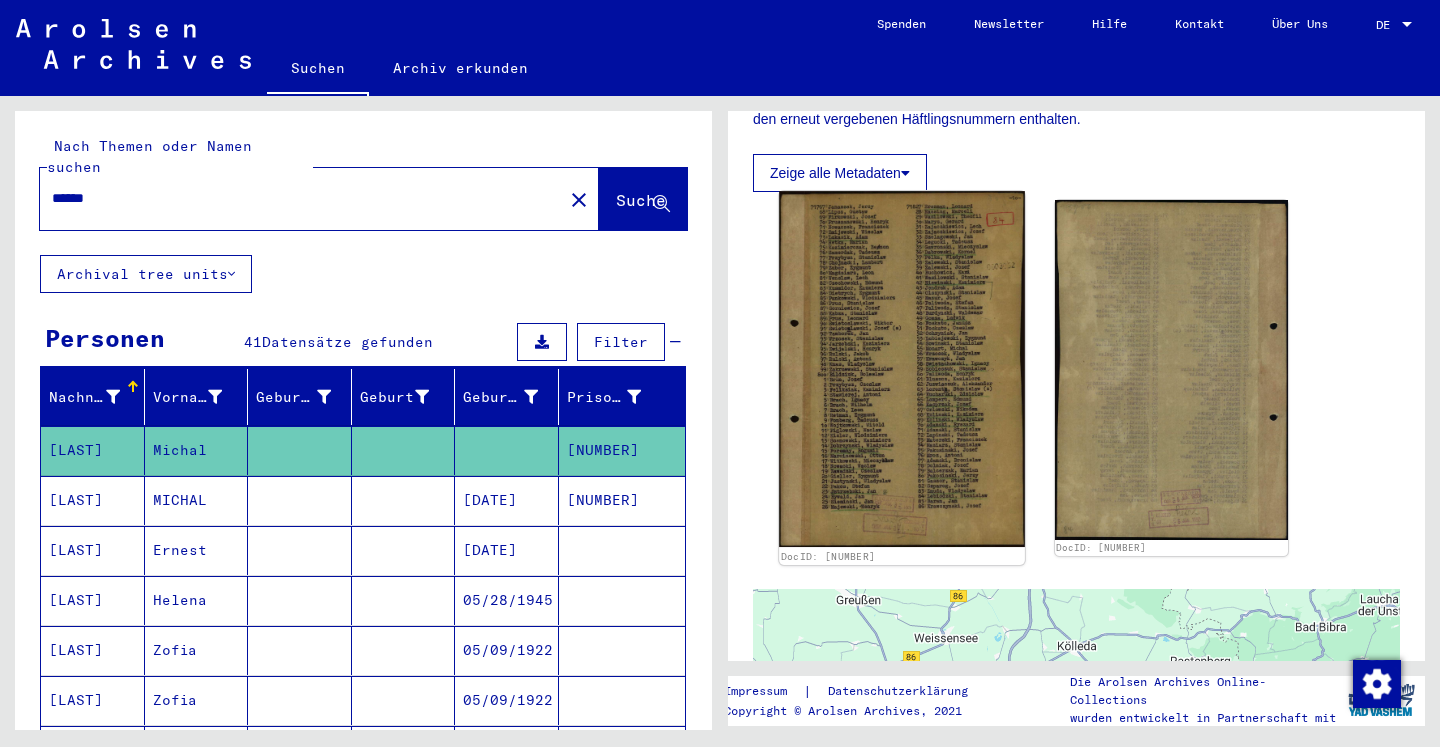 click 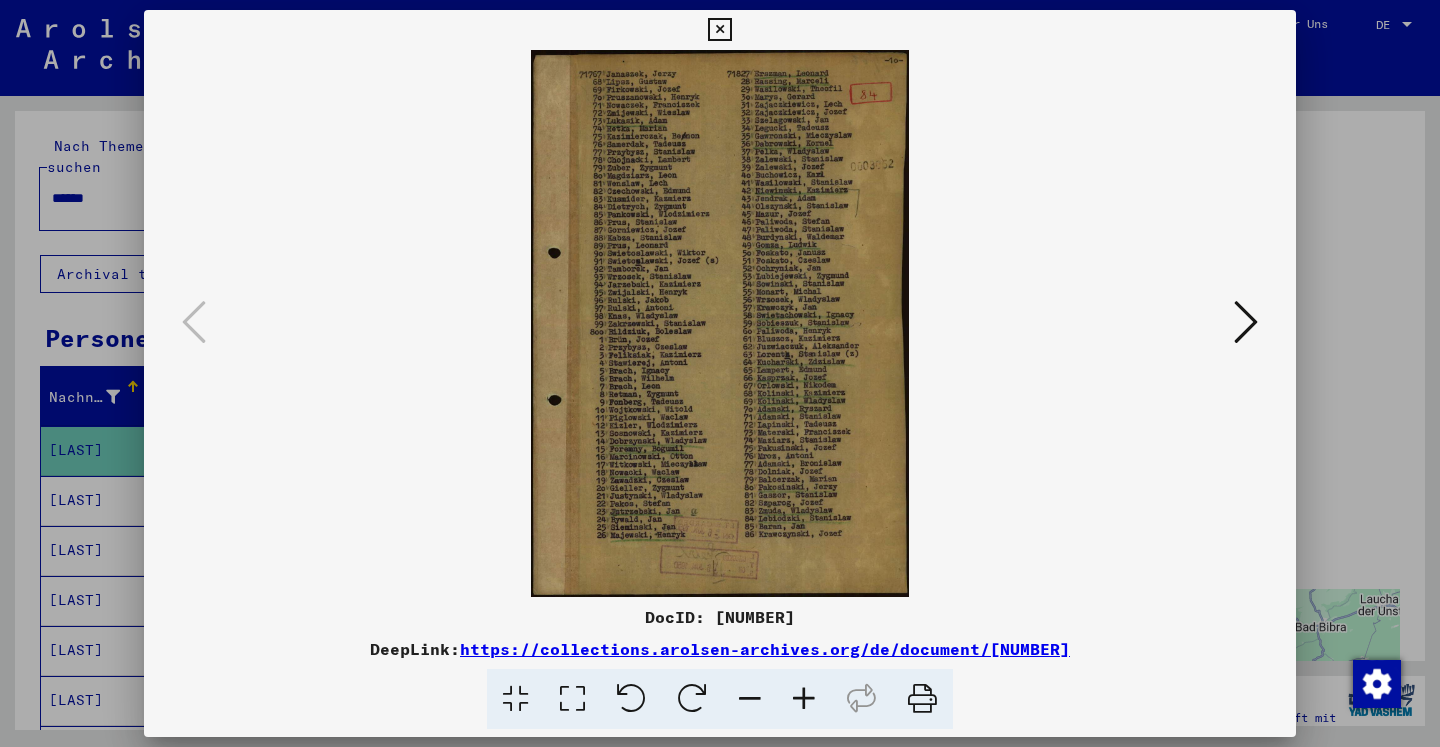 click at bounding box center (804, 699) 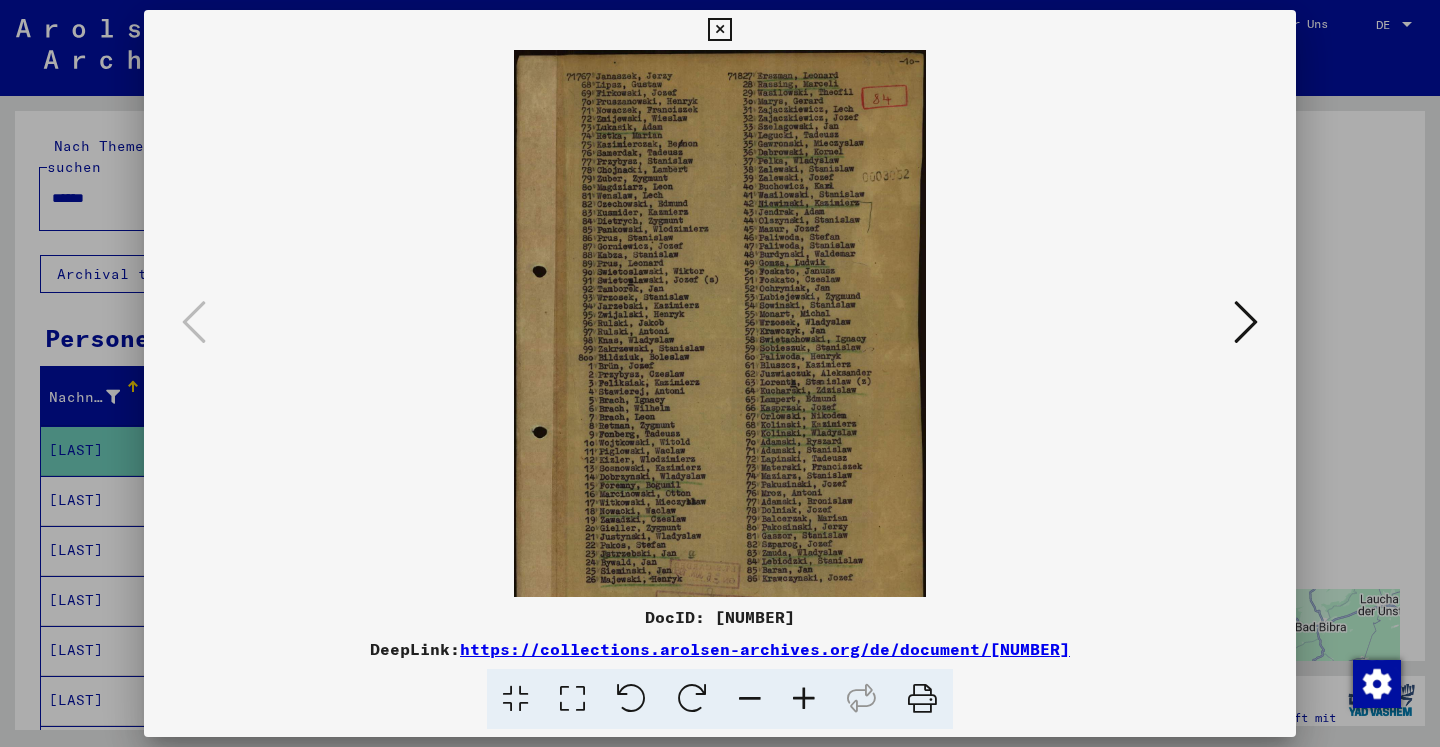 click at bounding box center [804, 699] 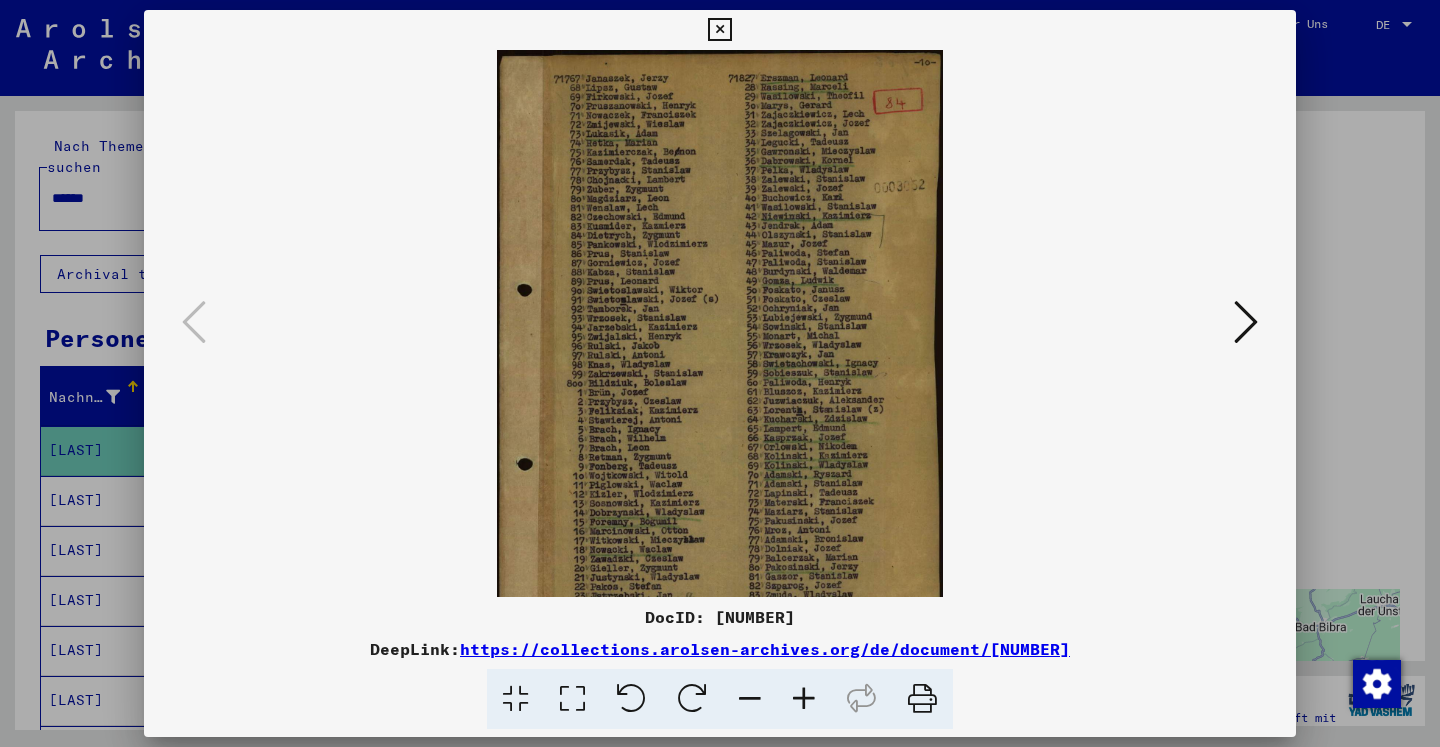 click at bounding box center (804, 699) 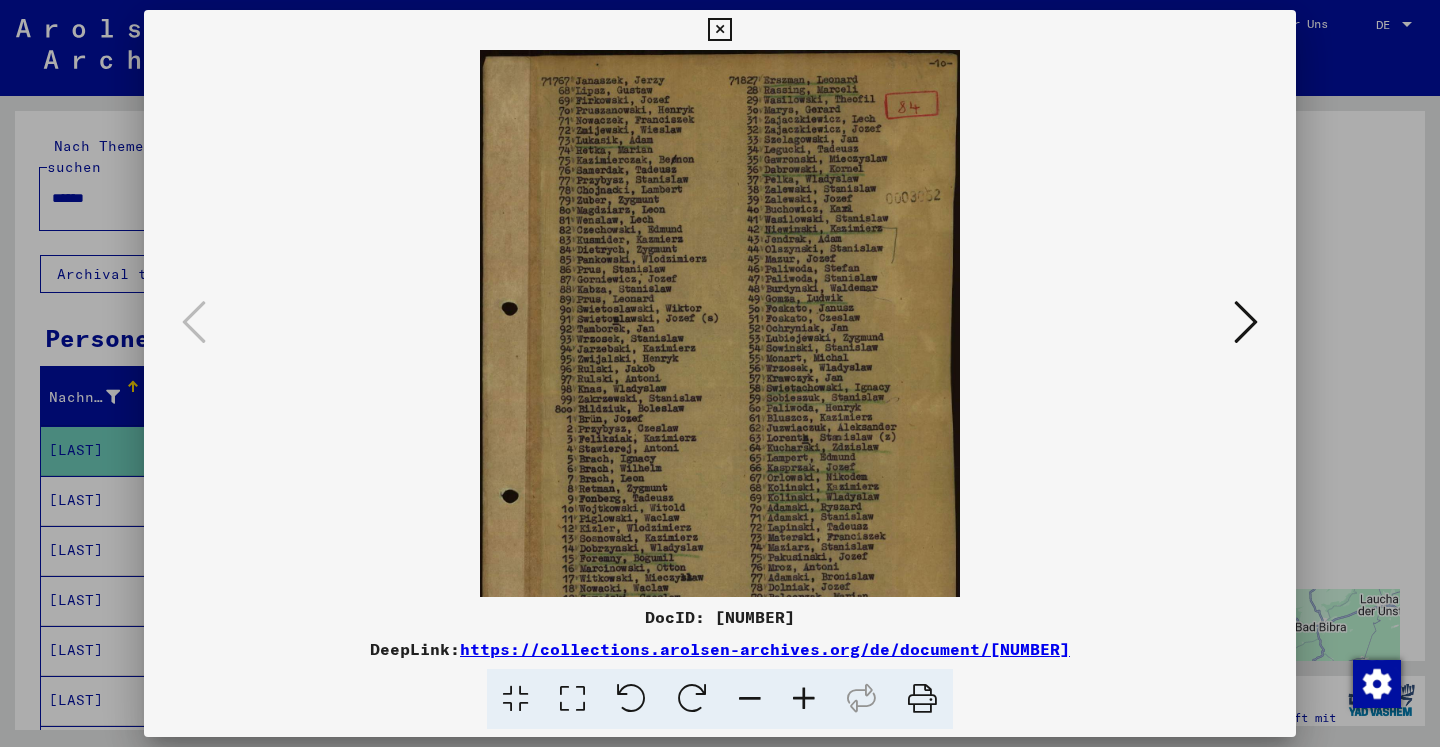 click at bounding box center [804, 699] 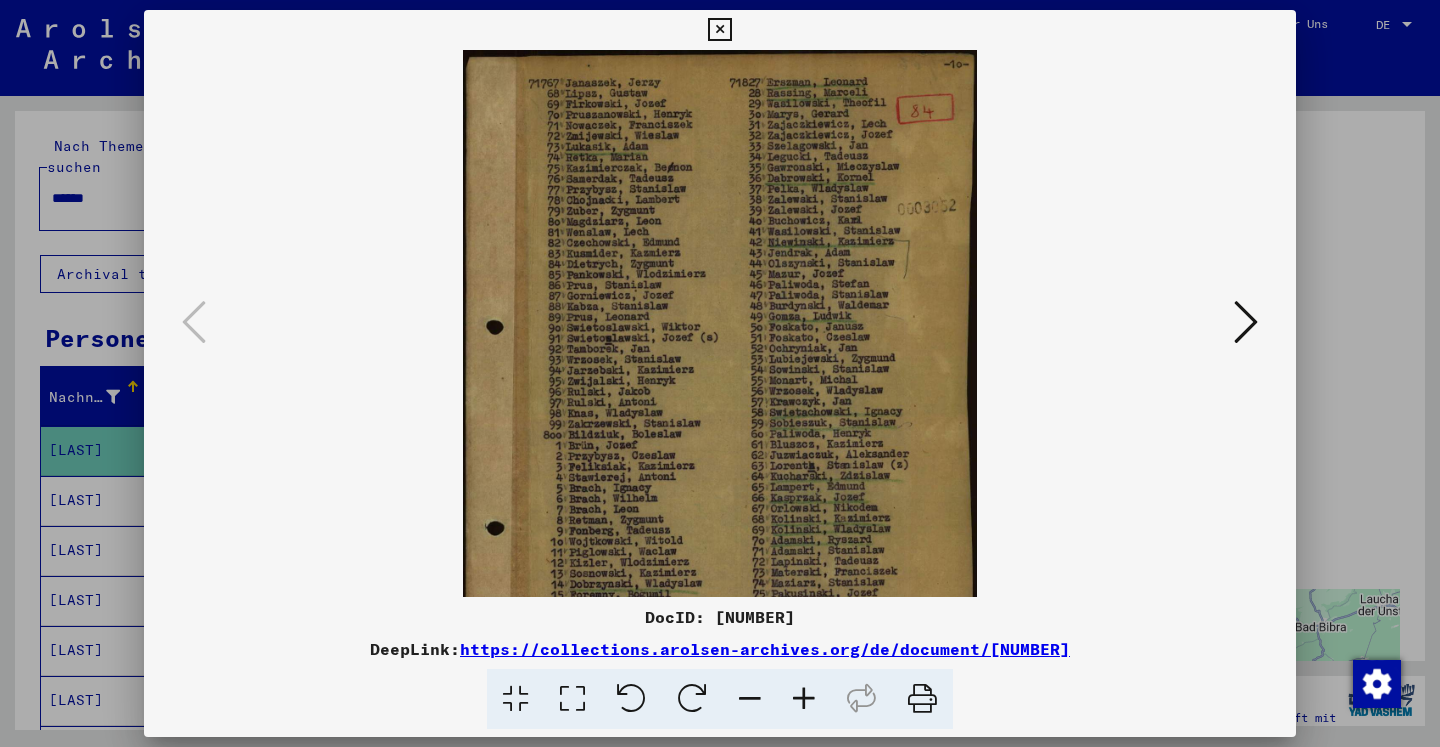 click at bounding box center (804, 699) 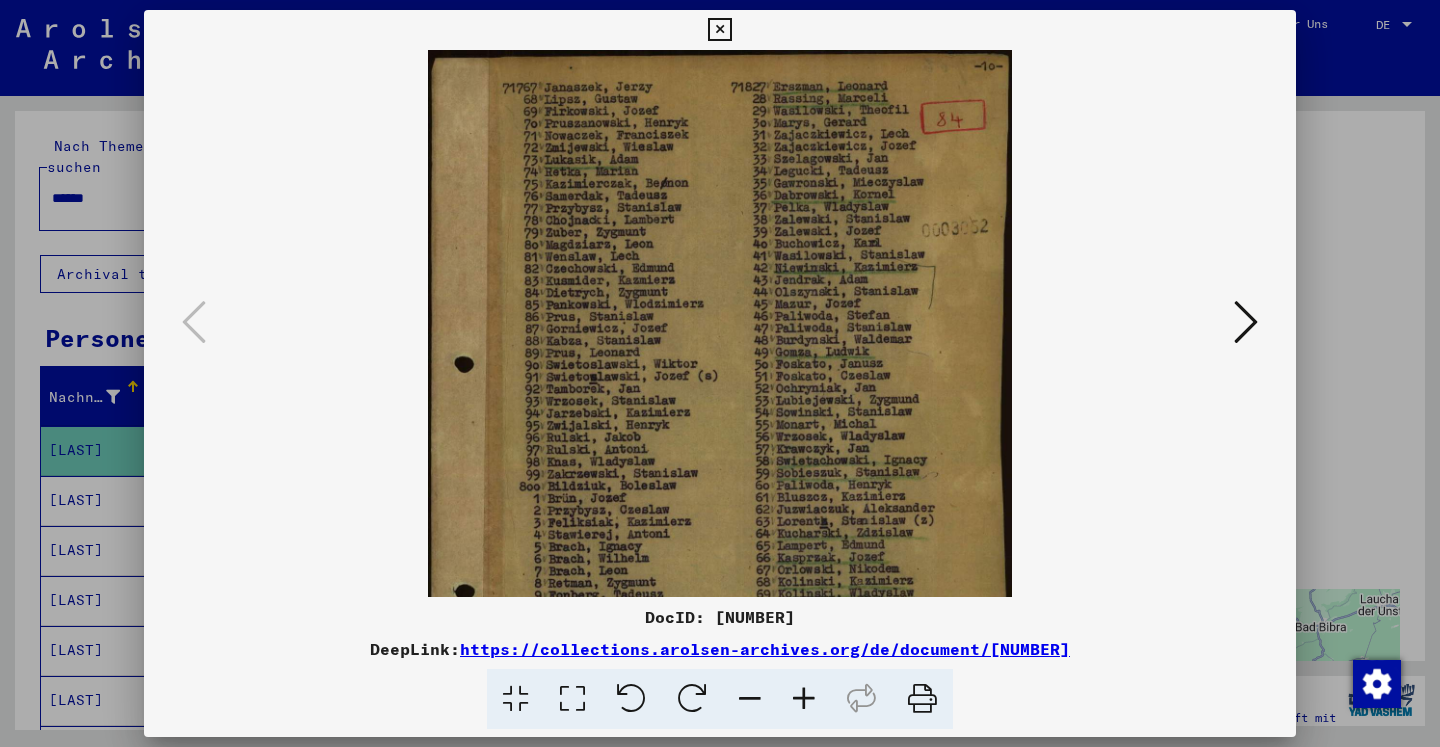 click at bounding box center [804, 699] 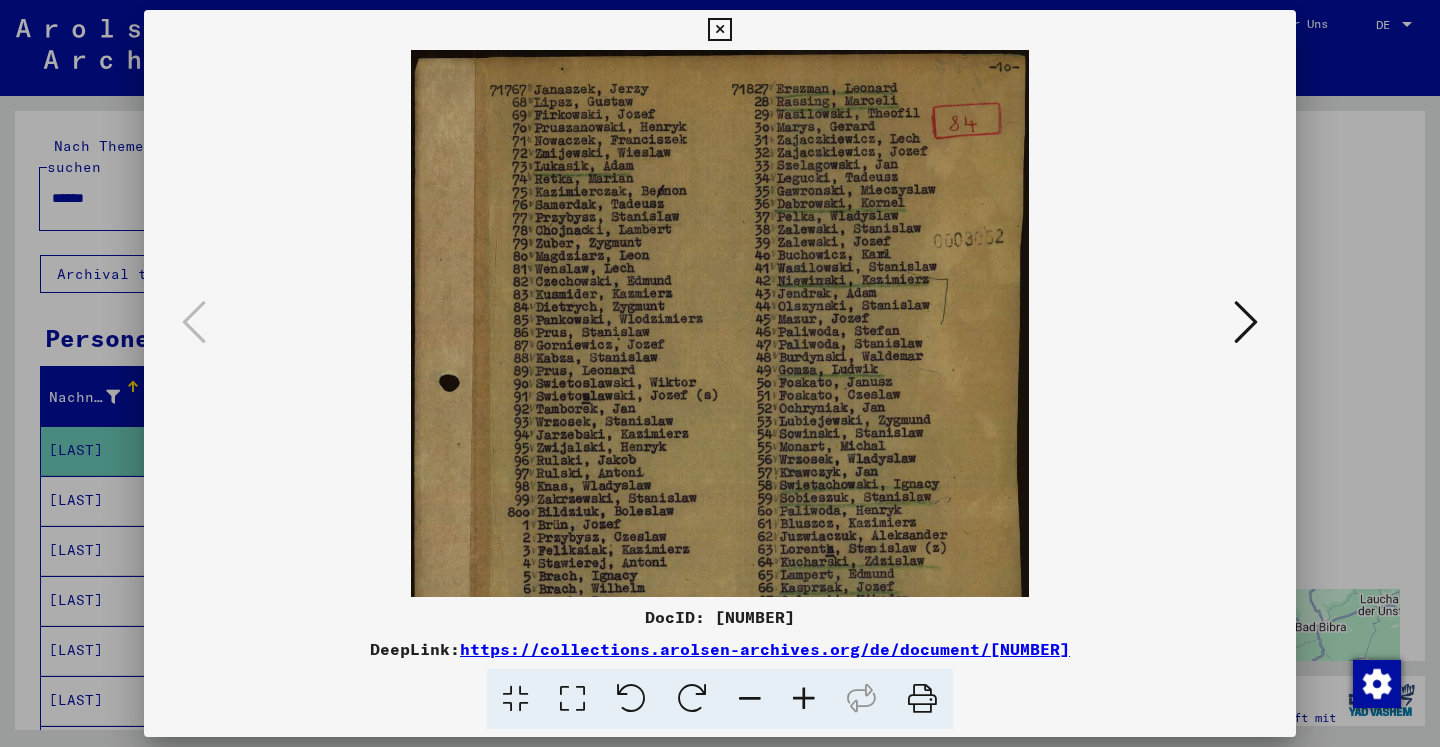 click at bounding box center [804, 699] 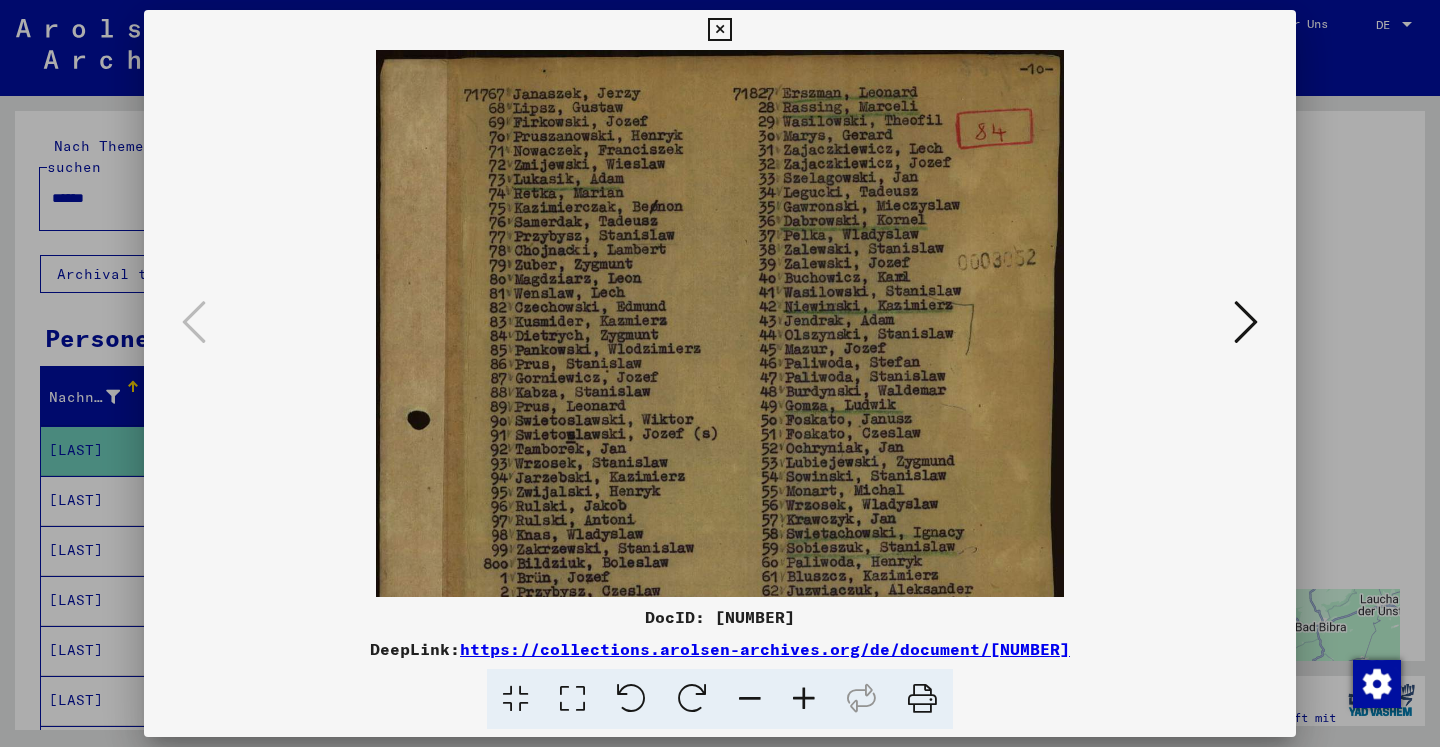 click at bounding box center (804, 699) 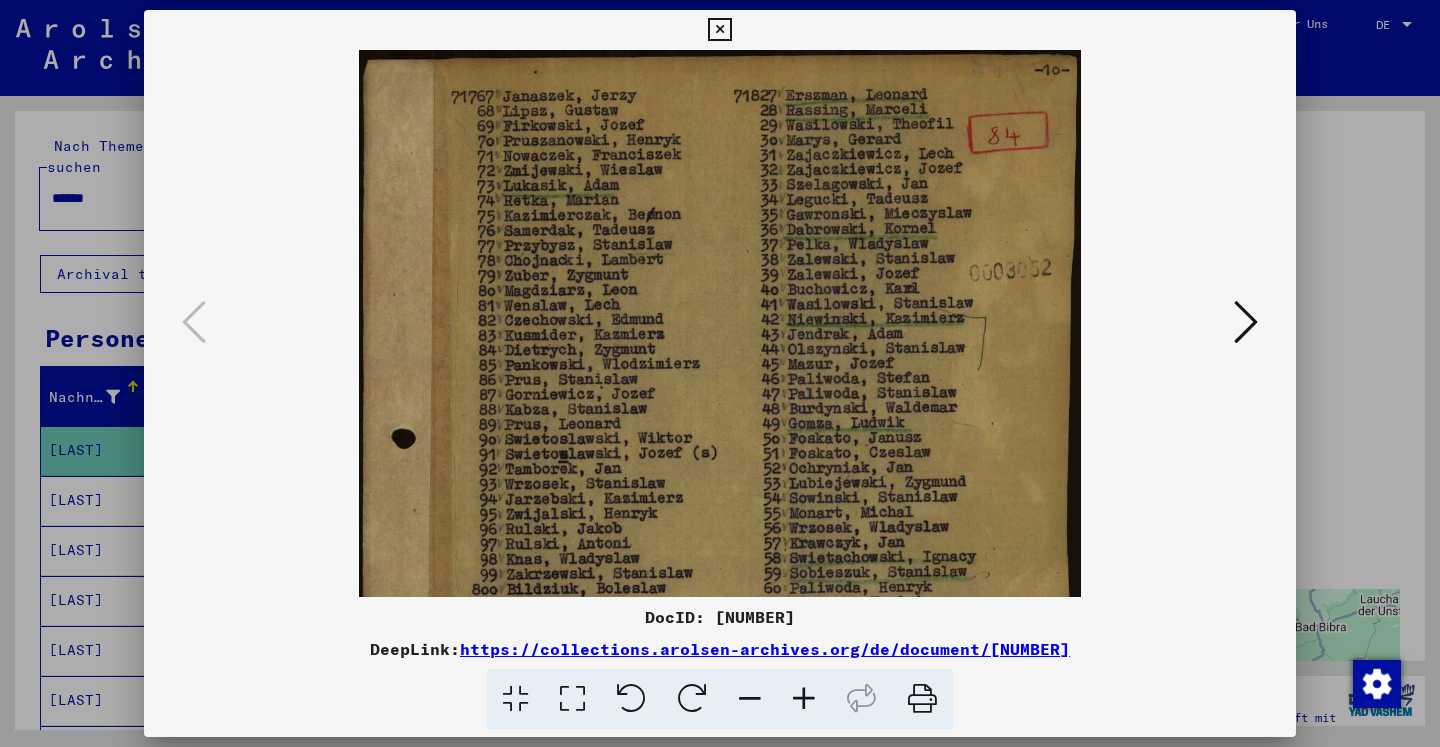 click at bounding box center (804, 699) 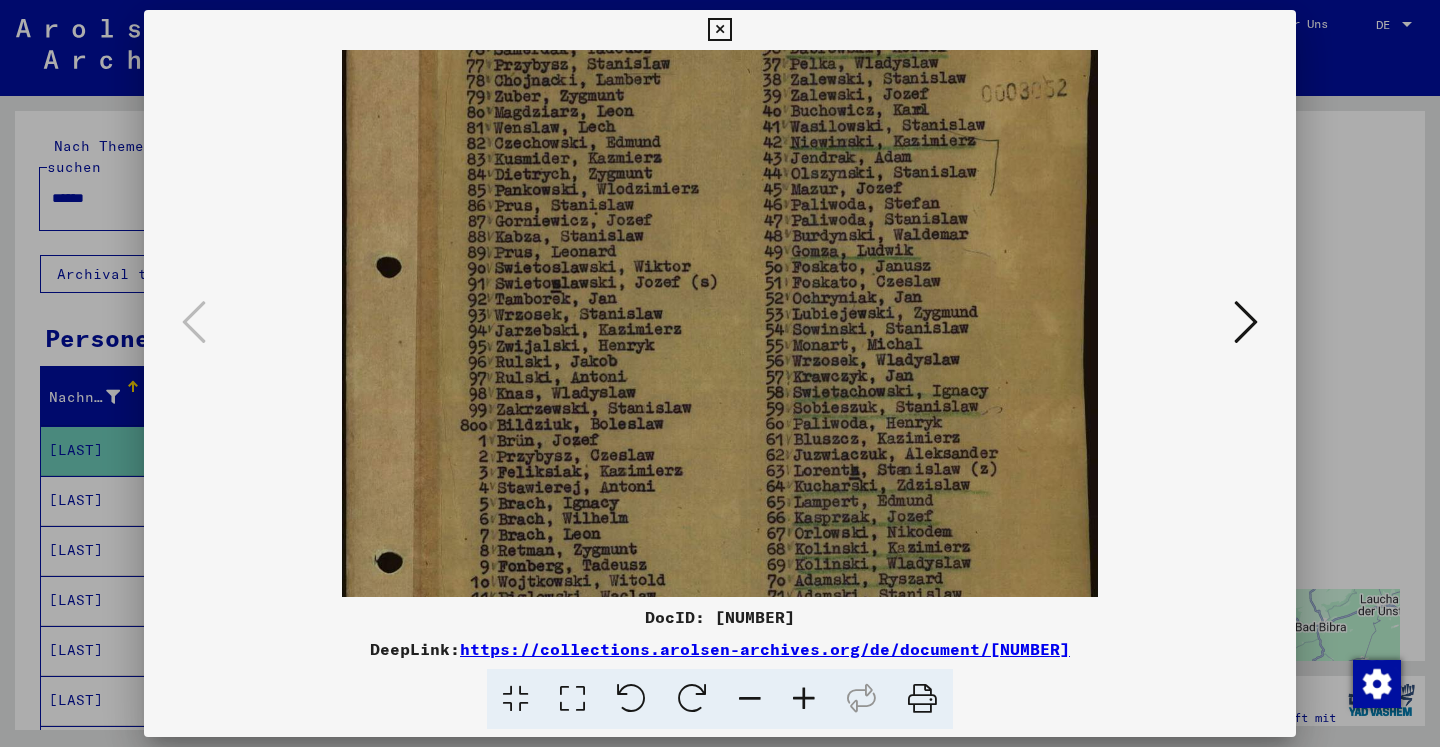 scroll, scrollTop: 194, scrollLeft: 0, axis: vertical 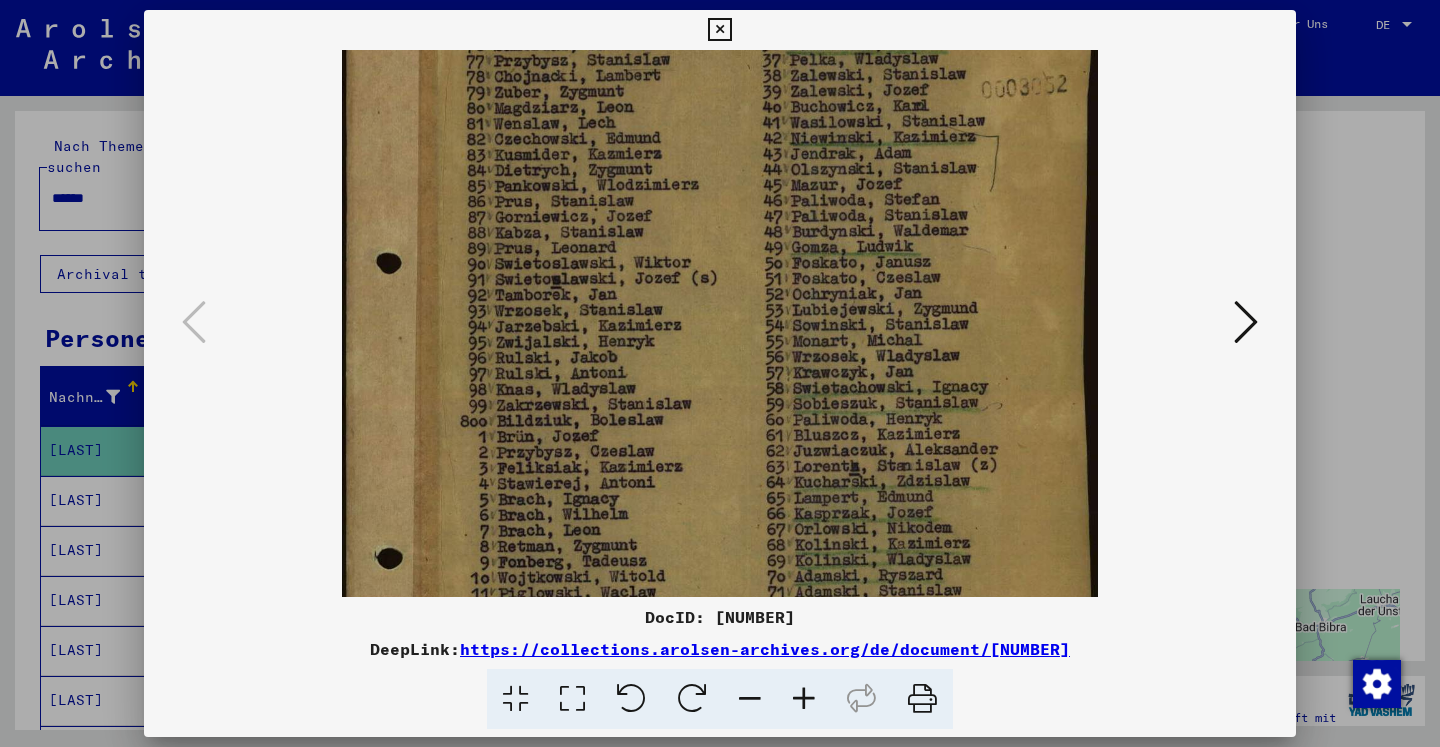 drag, startPoint x: 805, startPoint y: 468, endPoint x: 828, endPoint y: 274, distance: 195.35864 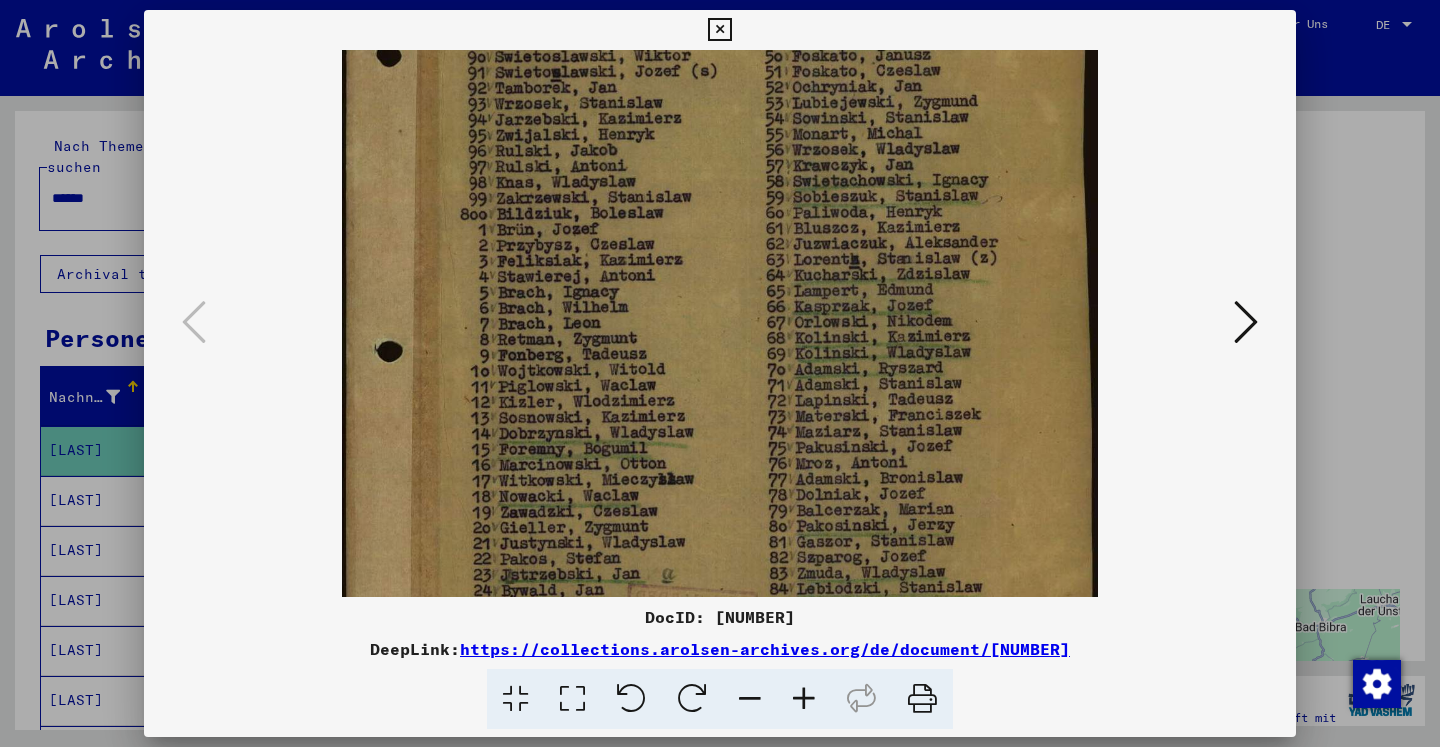 scroll, scrollTop: 422, scrollLeft: 0, axis: vertical 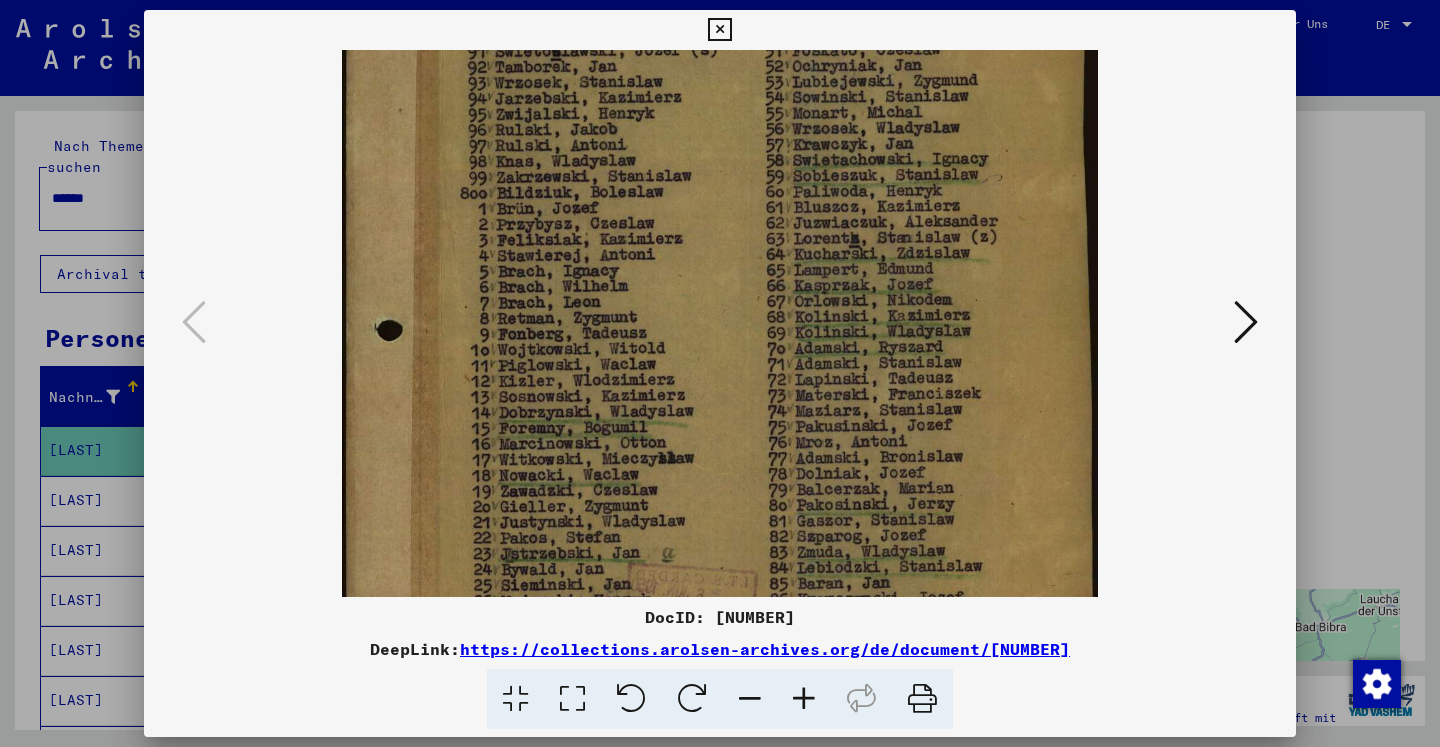 drag, startPoint x: 796, startPoint y: 428, endPoint x: 790, endPoint y: 200, distance: 228.07893 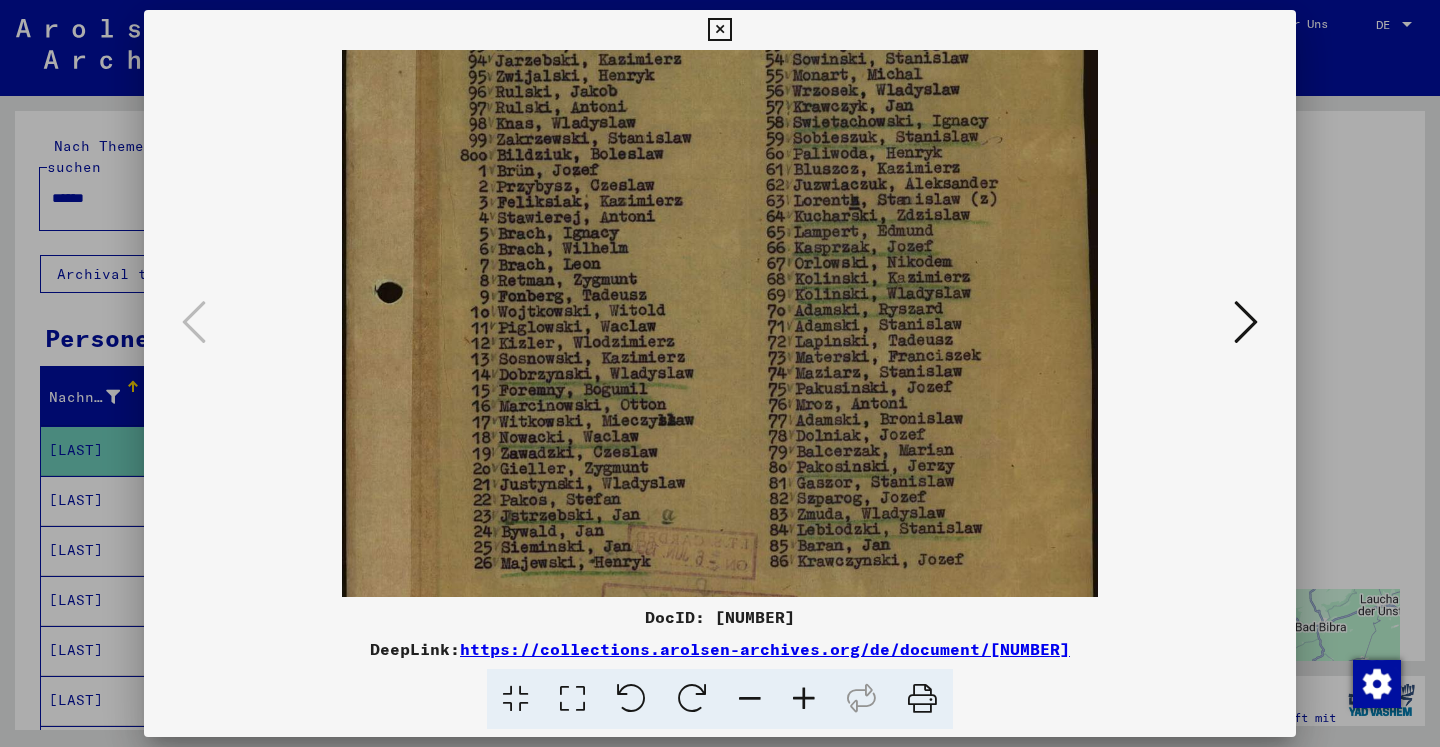 scroll, scrollTop: 452, scrollLeft: 0, axis: vertical 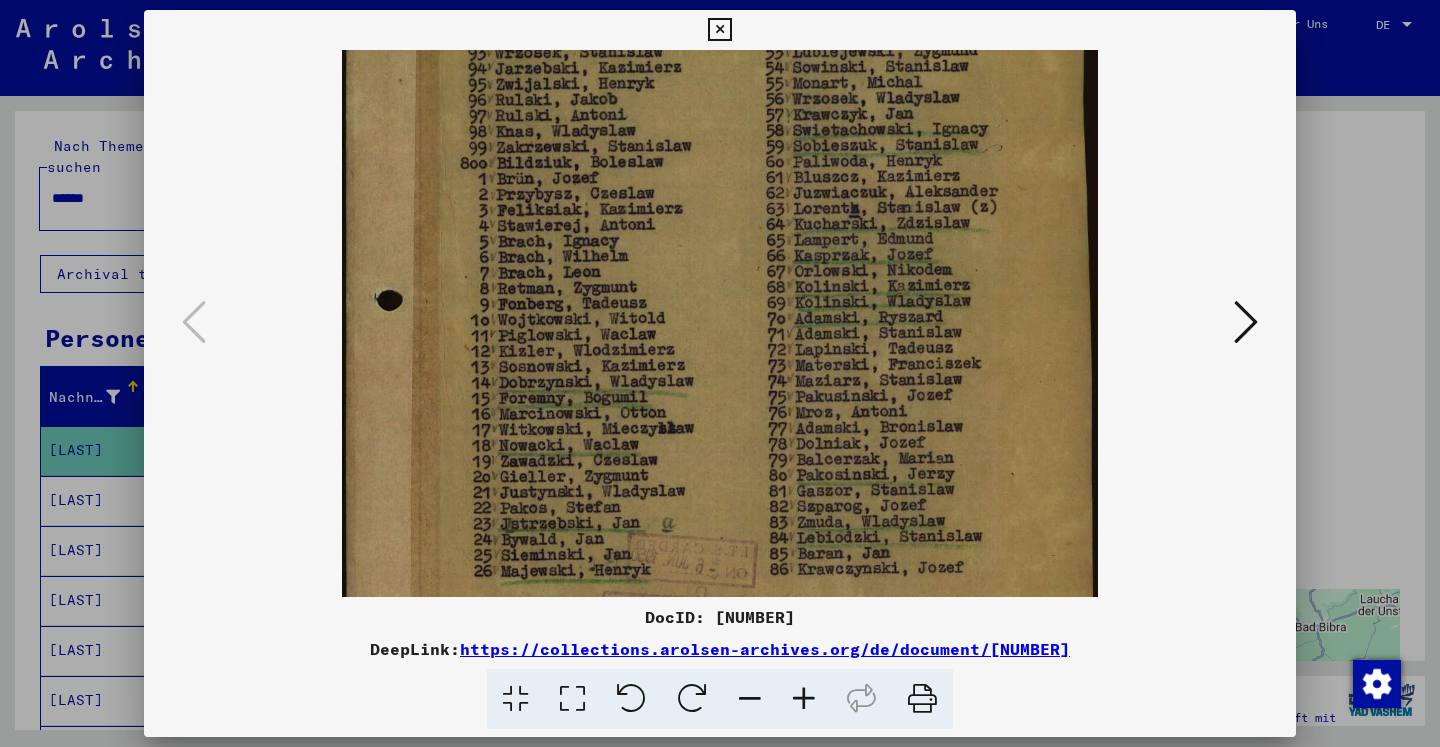 drag, startPoint x: 716, startPoint y: 489, endPoint x: 657, endPoint y: 459, distance: 66.189125 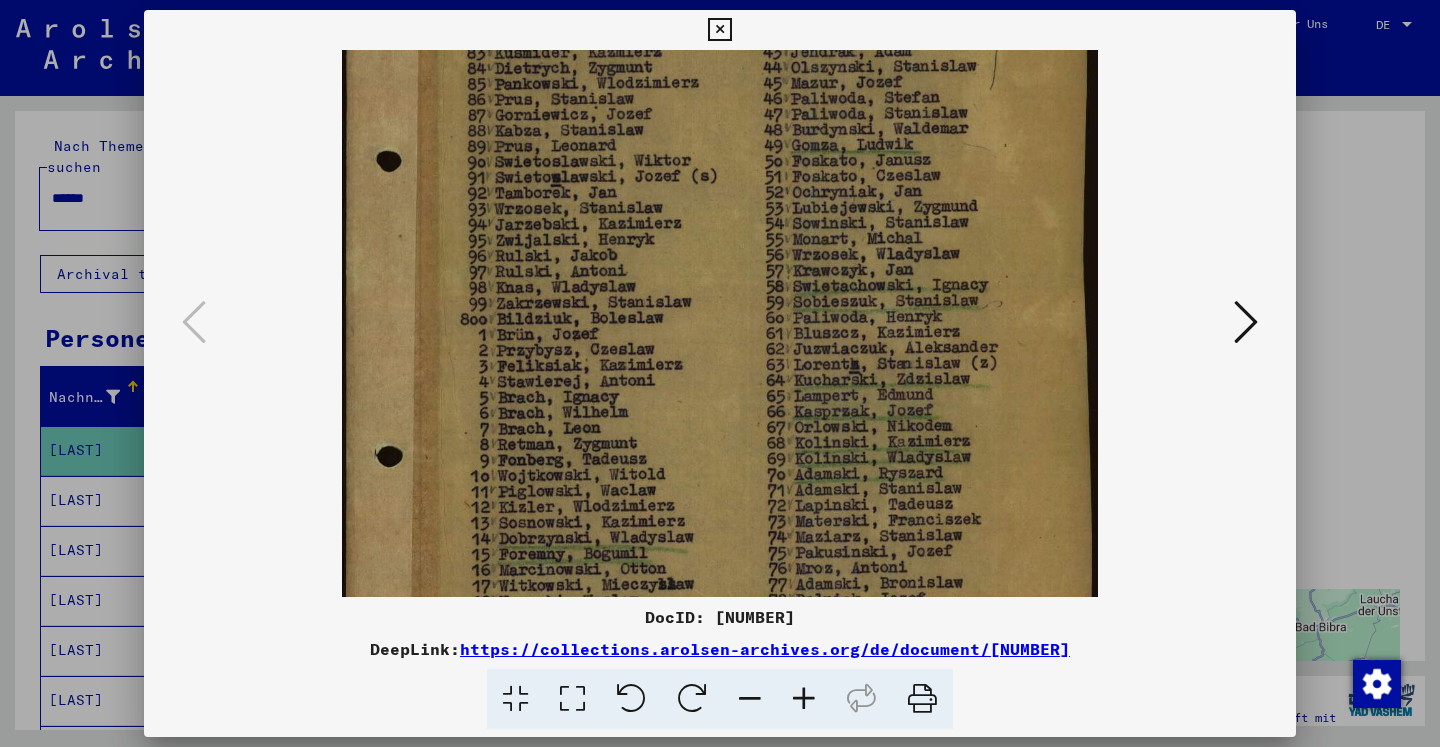 scroll, scrollTop: 278, scrollLeft: 0, axis: vertical 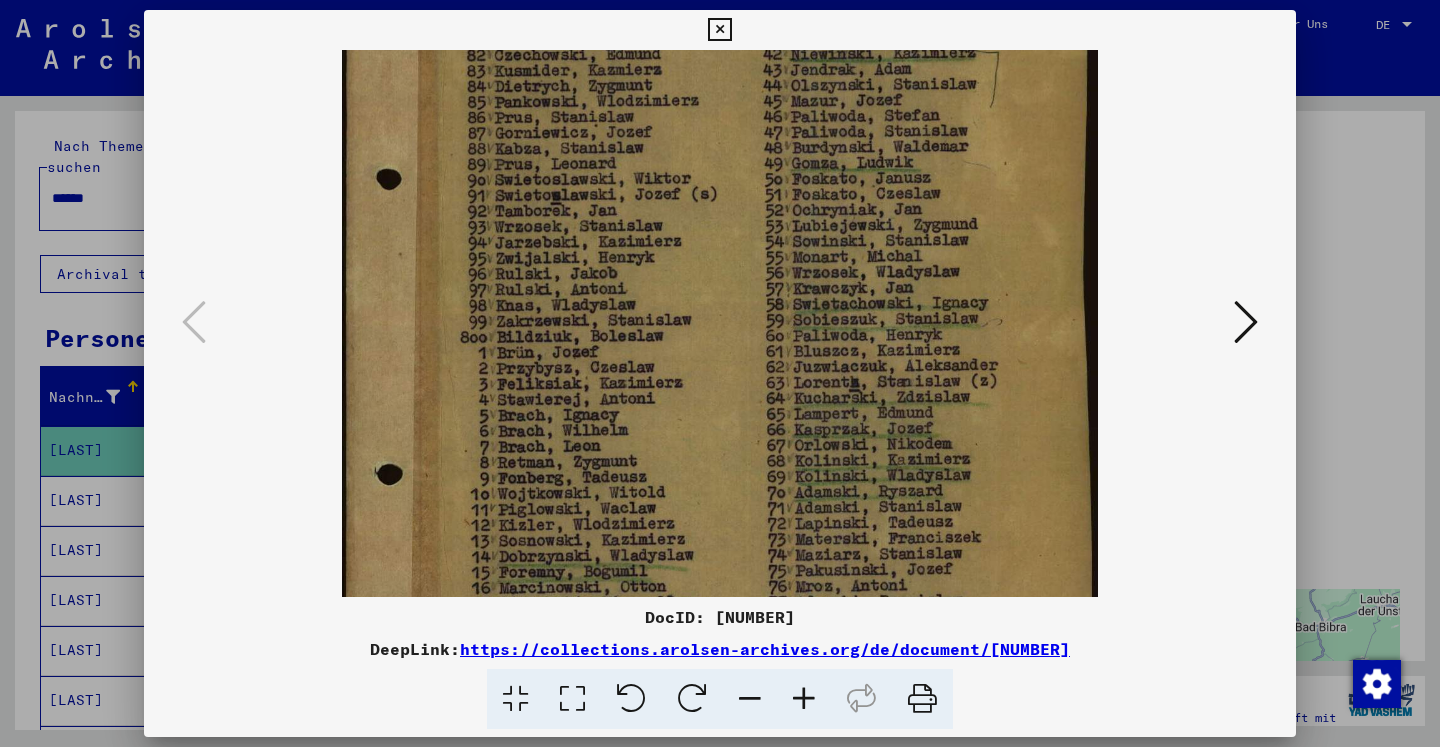 drag, startPoint x: 695, startPoint y: 235, endPoint x: 667, endPoint y: 409, distance: 176.23848 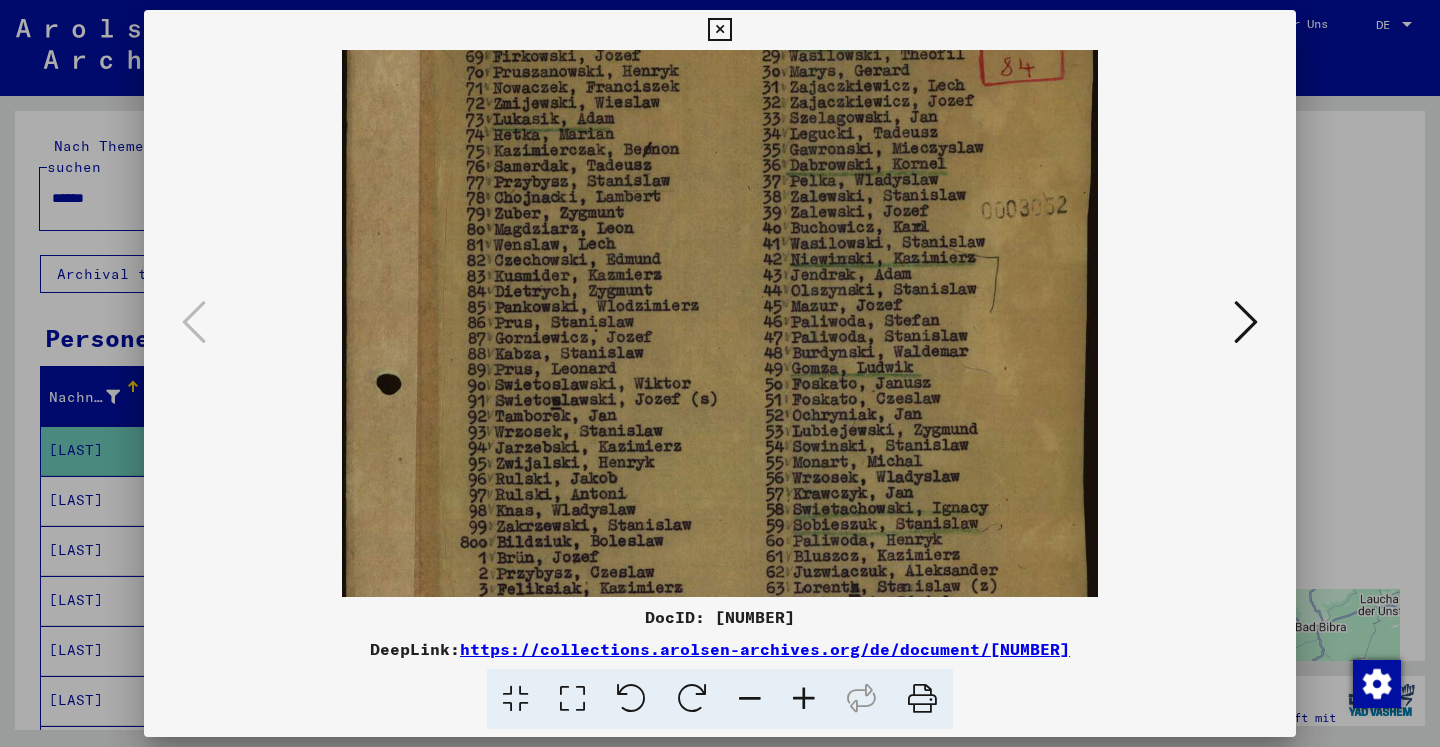 scroll, scrollTop: 52, scrollLeft: 0, axis: vertical 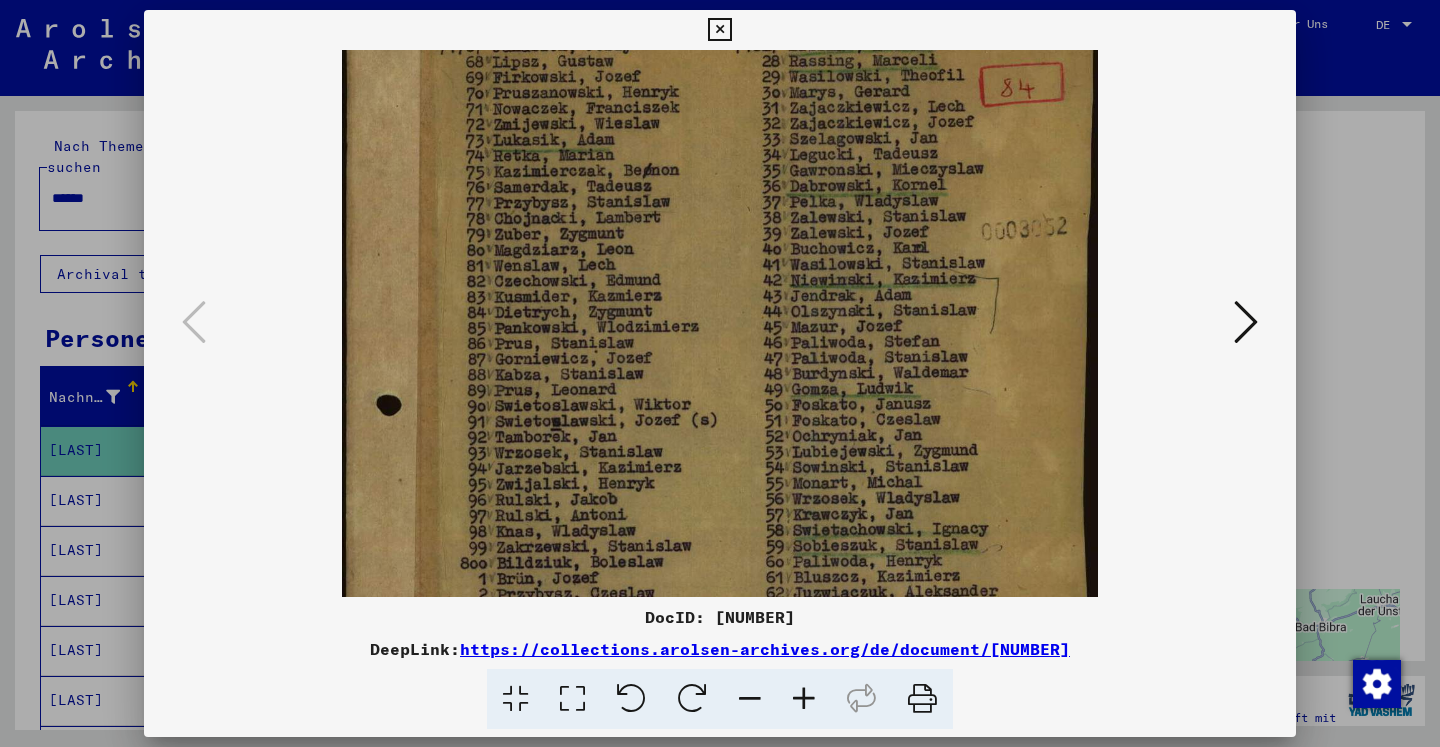 drag, startPoint x: 673, startPoint y: 245, endPoint x: 626, endPoint y: 471, distance: 230.83543 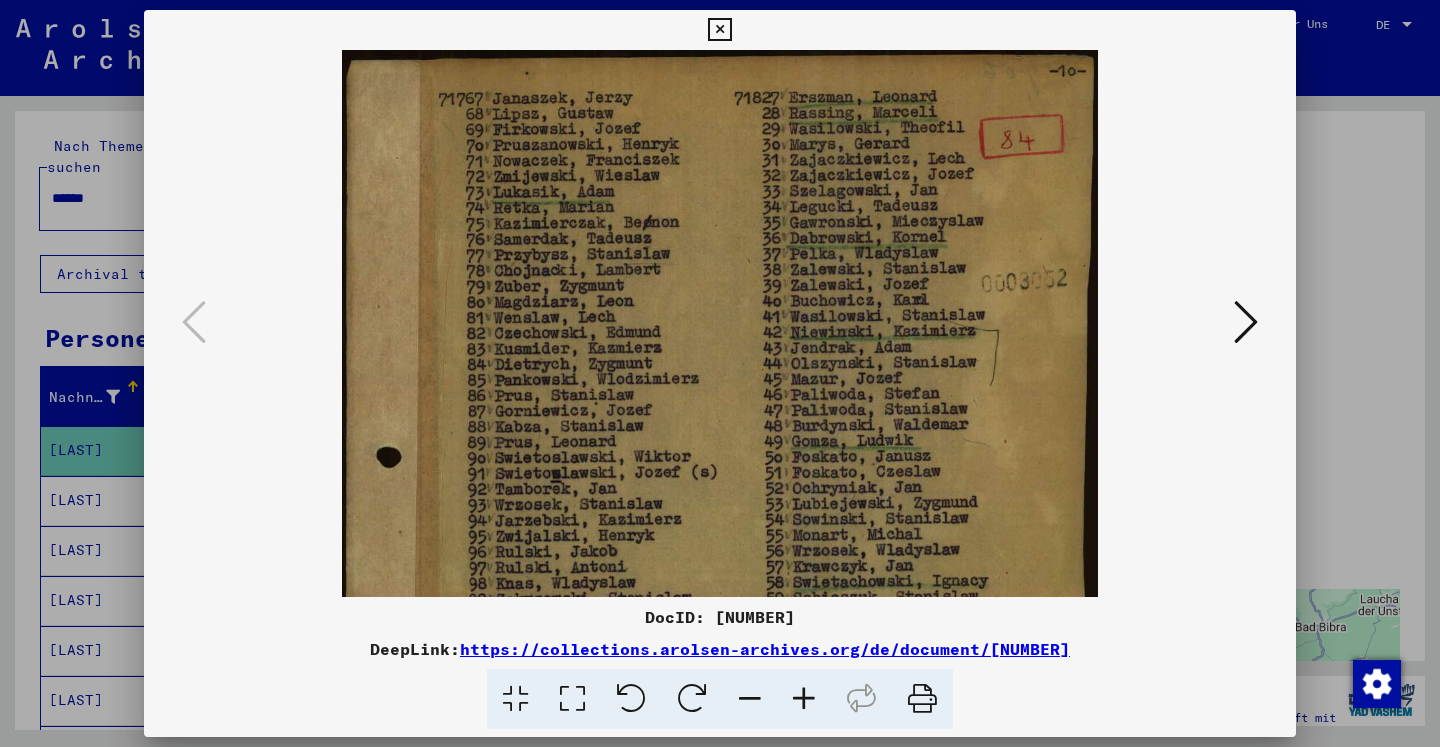 drag, startPoint x: 643, startPoint y: 283, endPoint x: 636, endPoint y: 457, distance: 174.14075 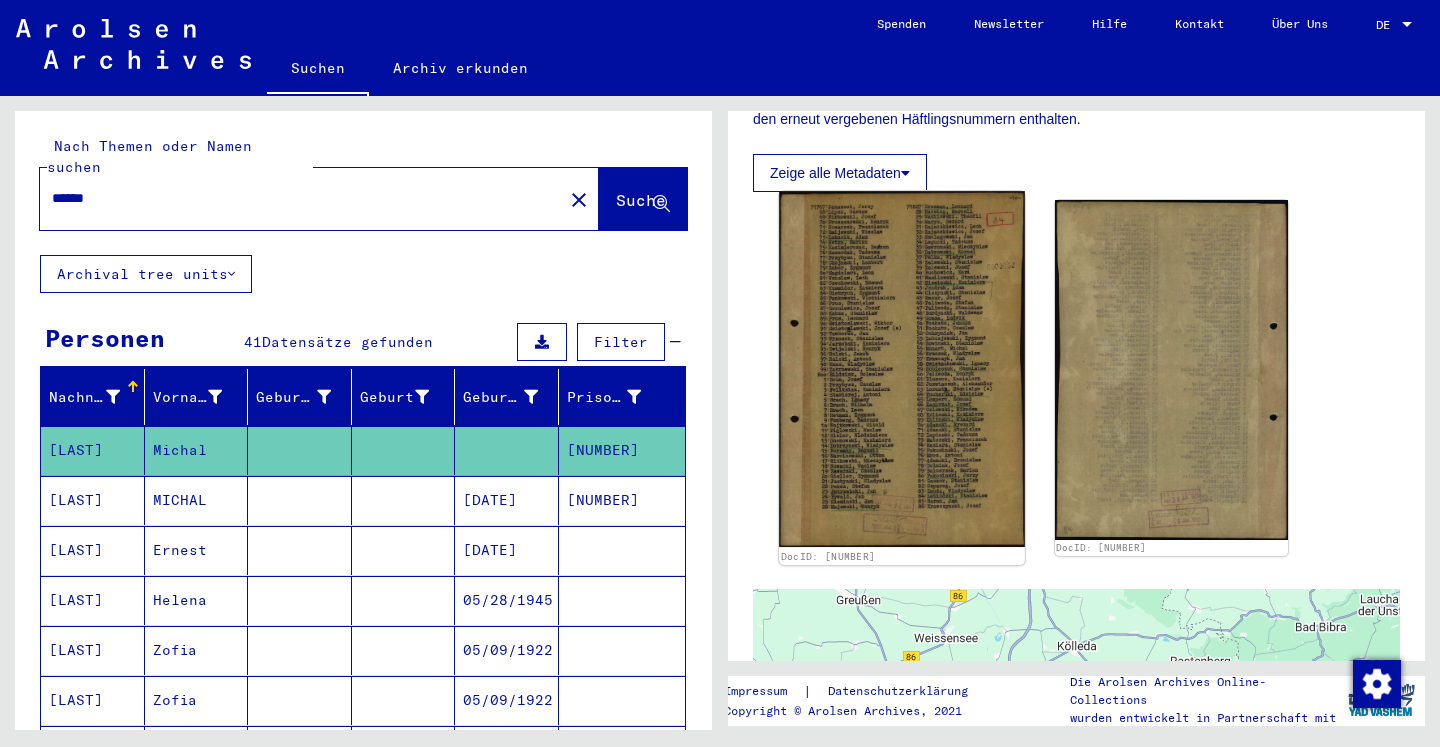 click 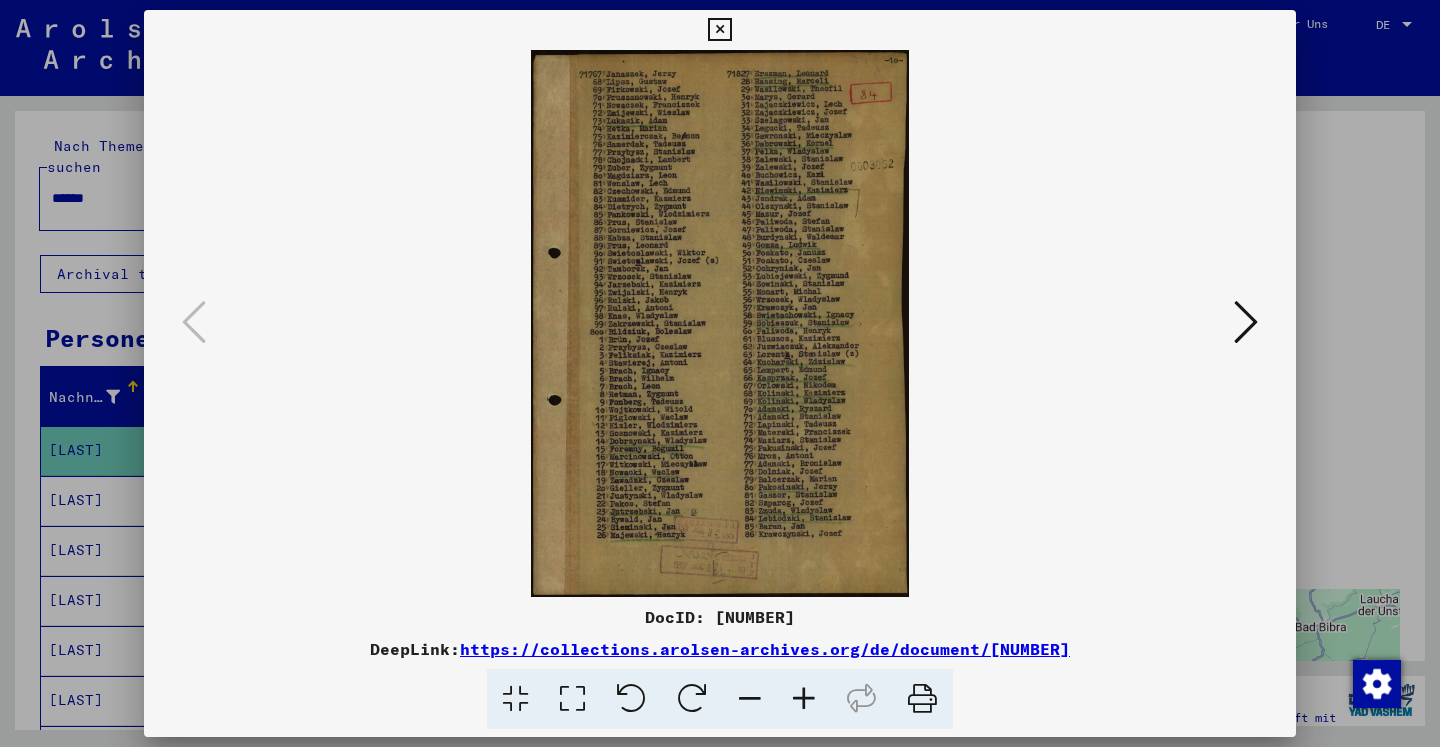 click at bounding box center (804, 699) 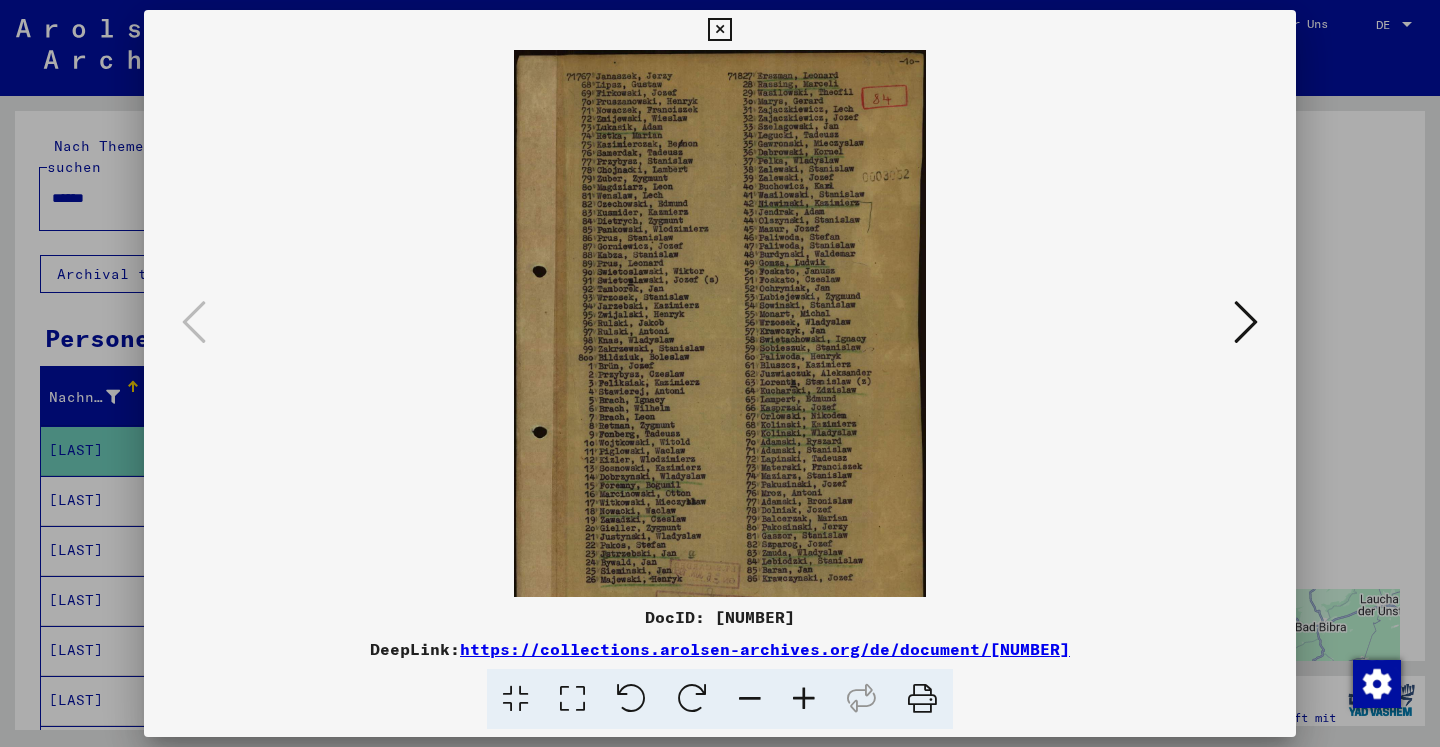 click at bounding box center [804, 699] 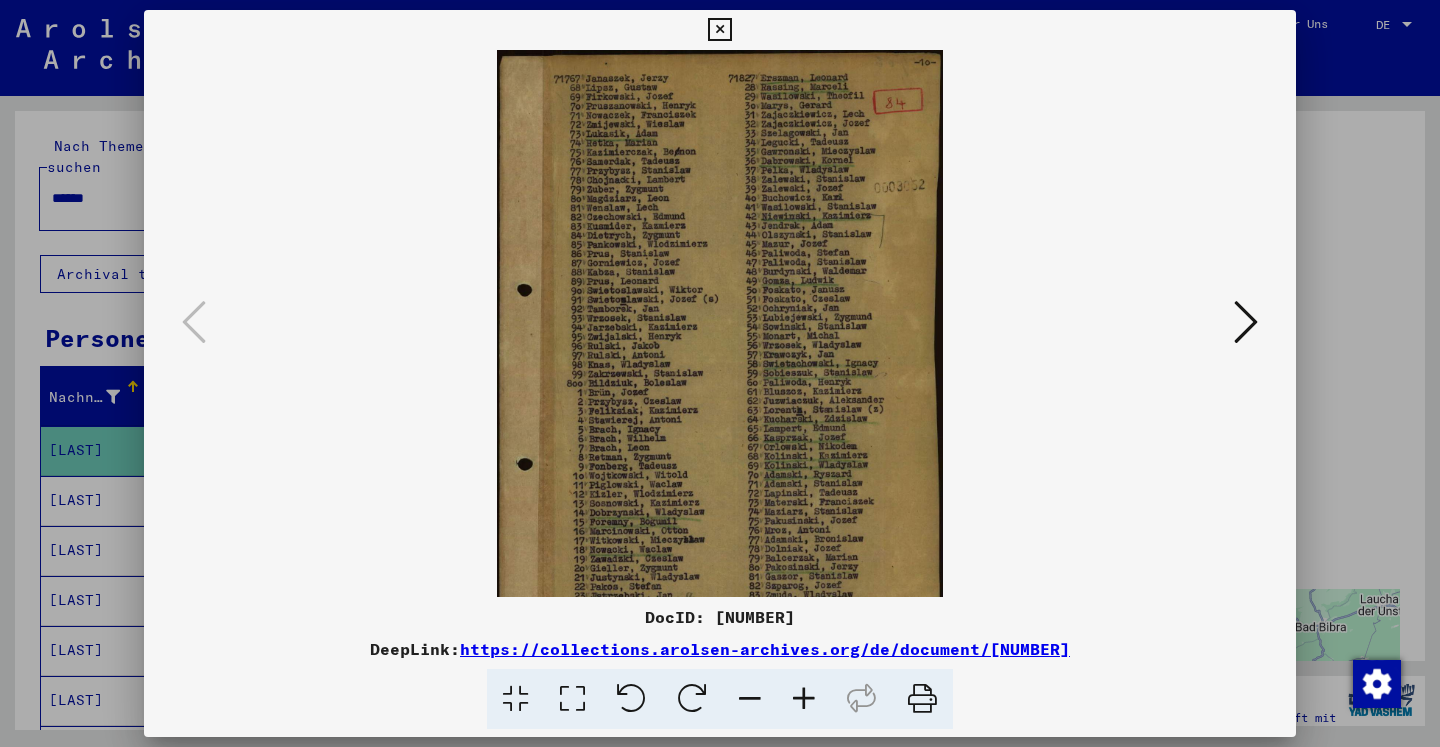 click at bounding box center (804, 699) 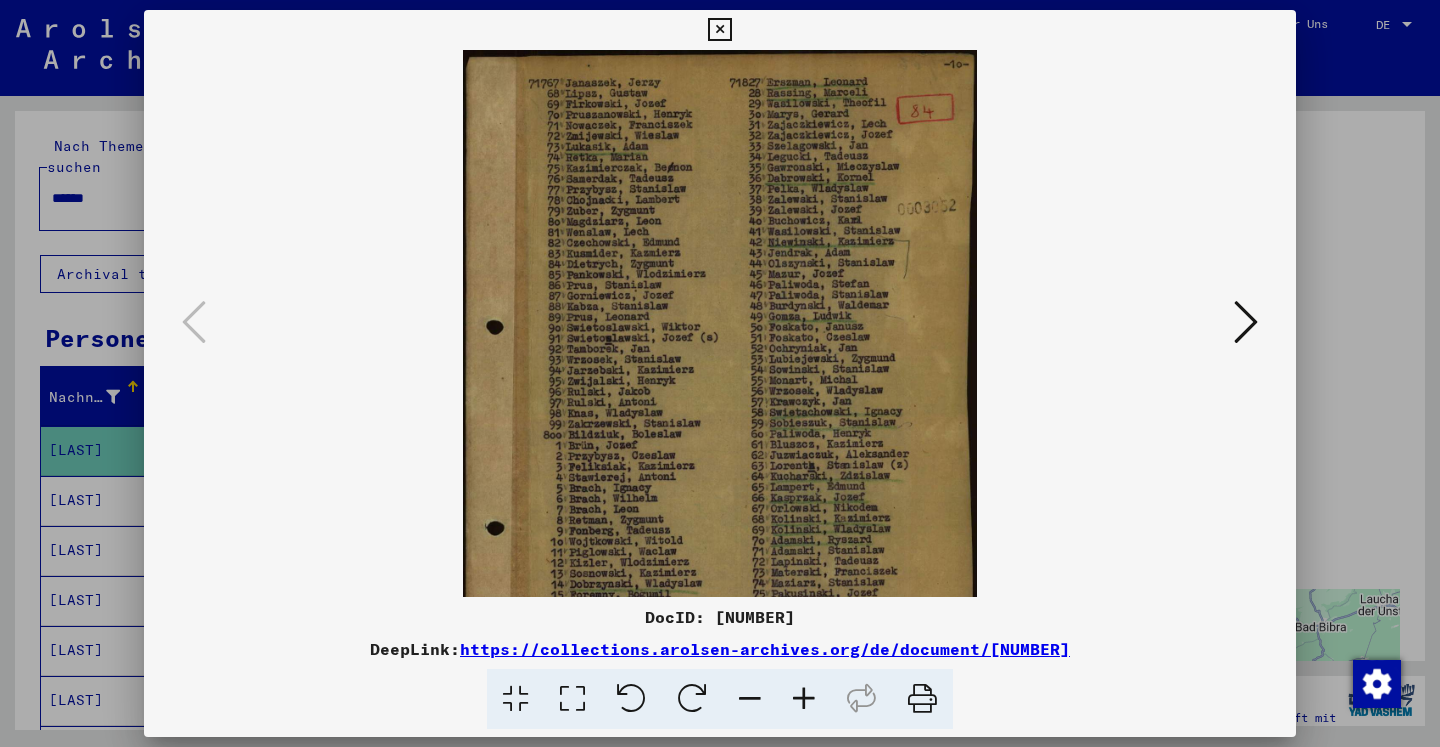 click at bounding box center (804, 699) 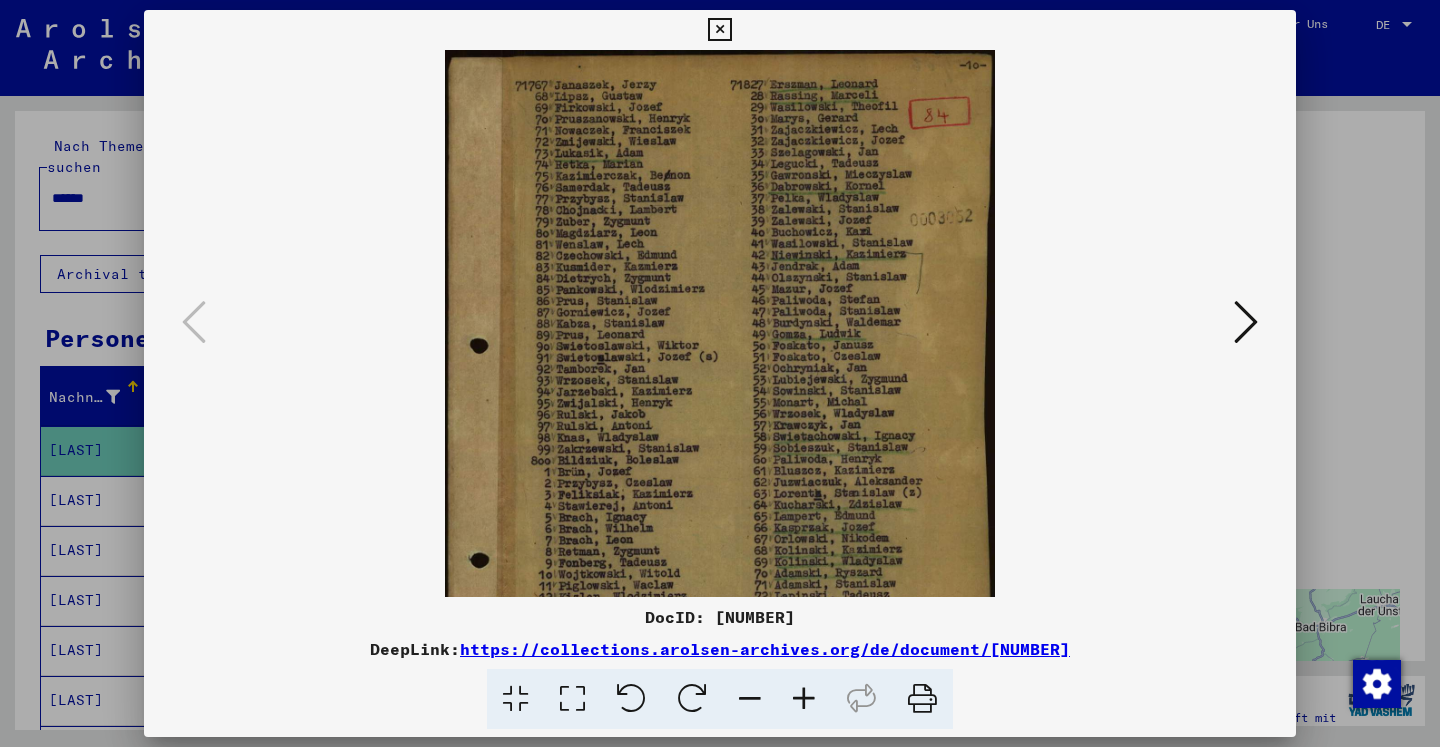 click at bounding box center [804, 699] 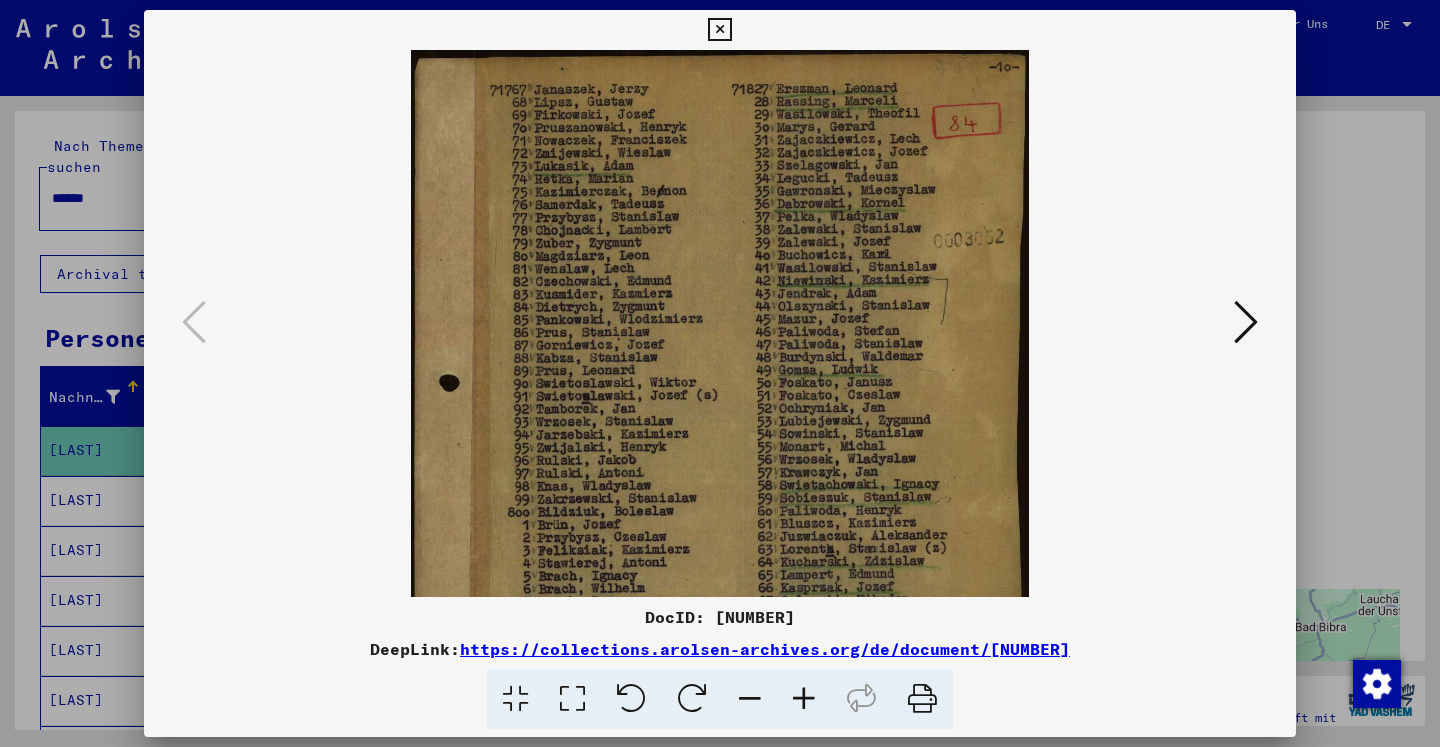 click at bounding box center [804, 699] 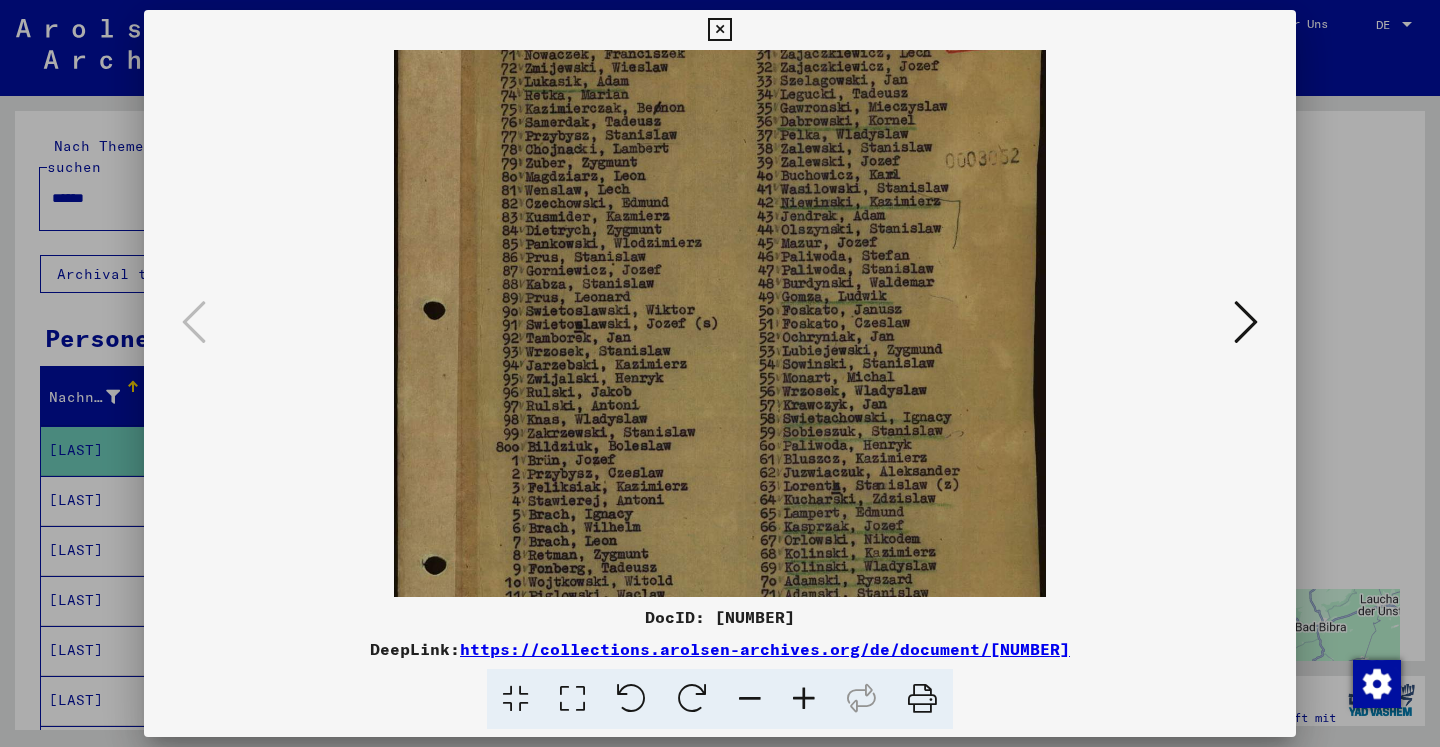 scroll, scrollTop: 98, scrollLeft: 0, axis: vertical 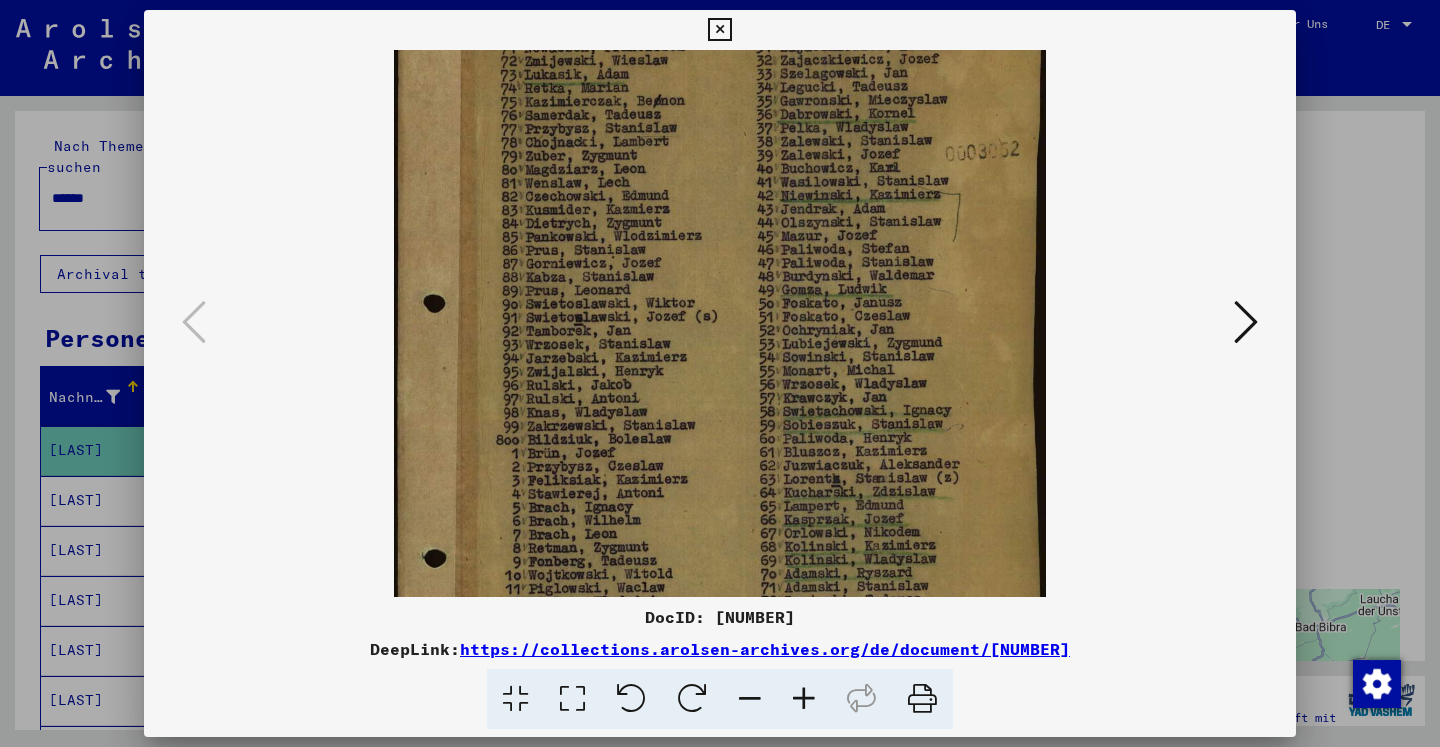 drag, startPoint x: 824, startPoint y: 487, endPoint x: 764, endPoint y: 389, distance: 114.90866 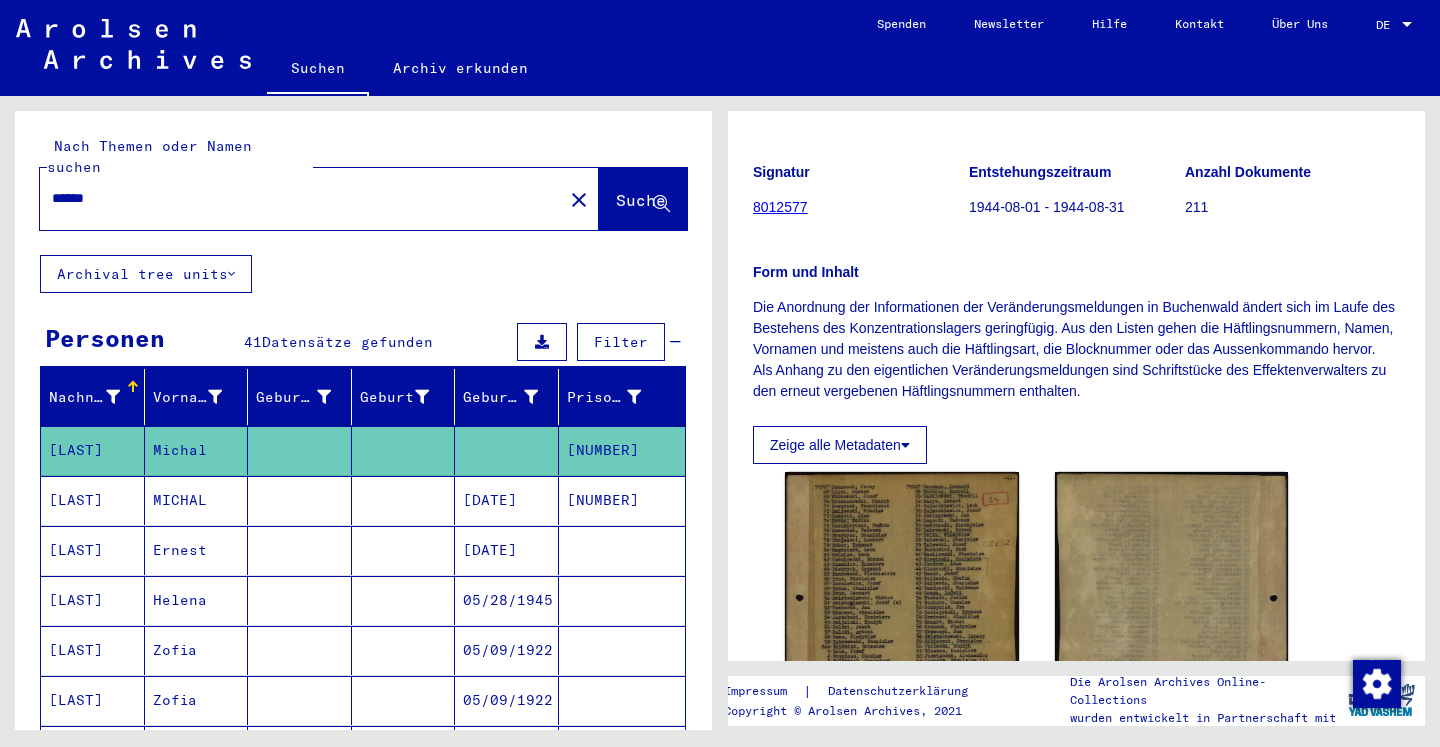 scroll, scrollTop: 216, scrollLeft: 0, axis: vertical 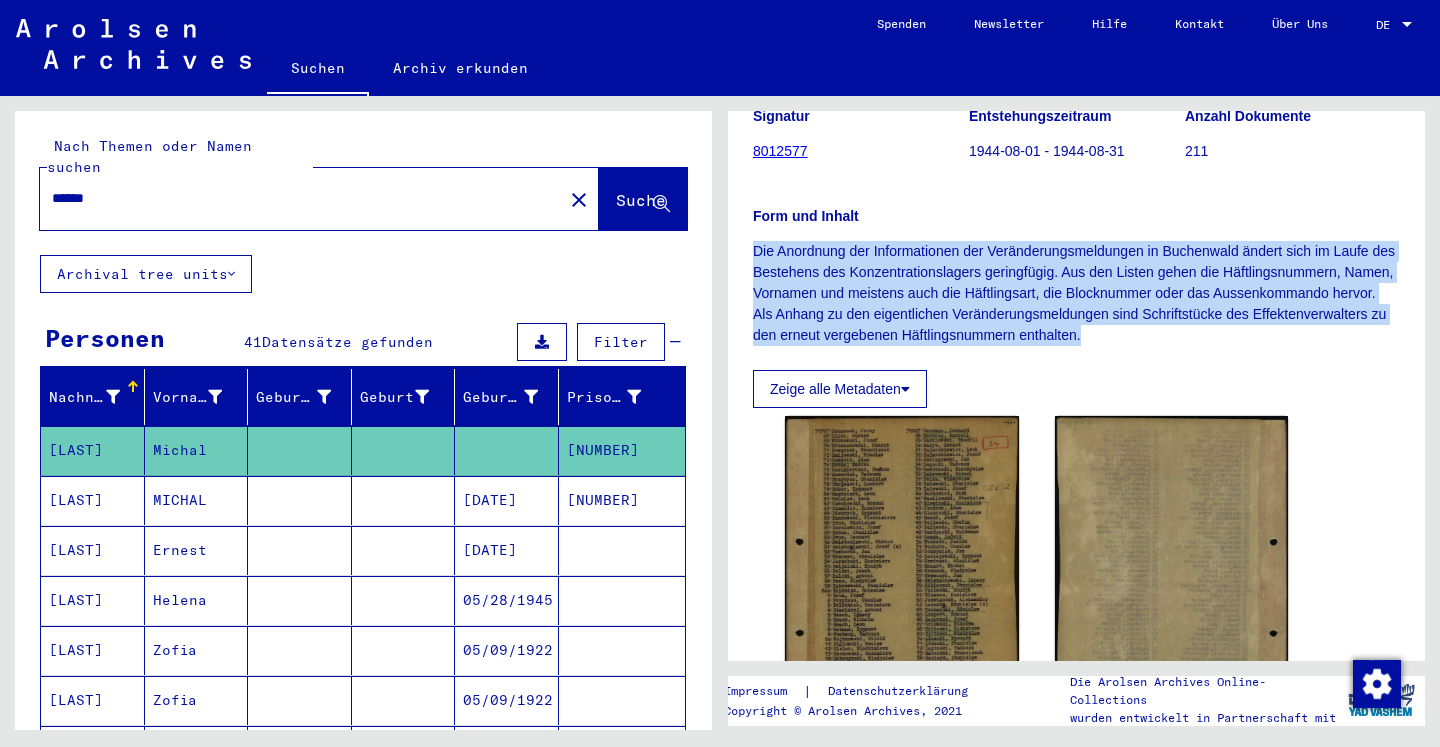 drag, startPoint x: 755, startPoint y: 273, endPoint x: 1135, endPoint y: 394, distance: 398.79944 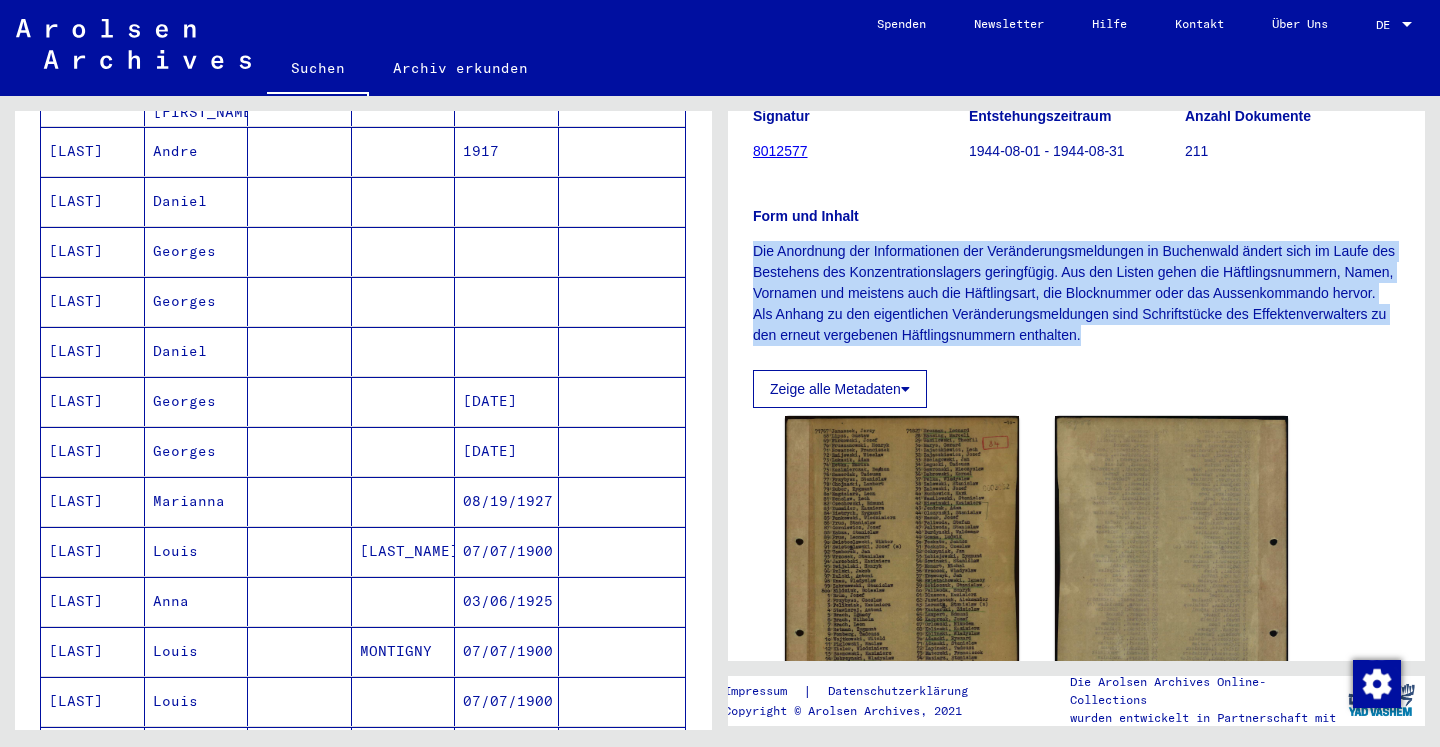 scroll, scrollTop: 864, scrollLeft: 0, axis: vertical 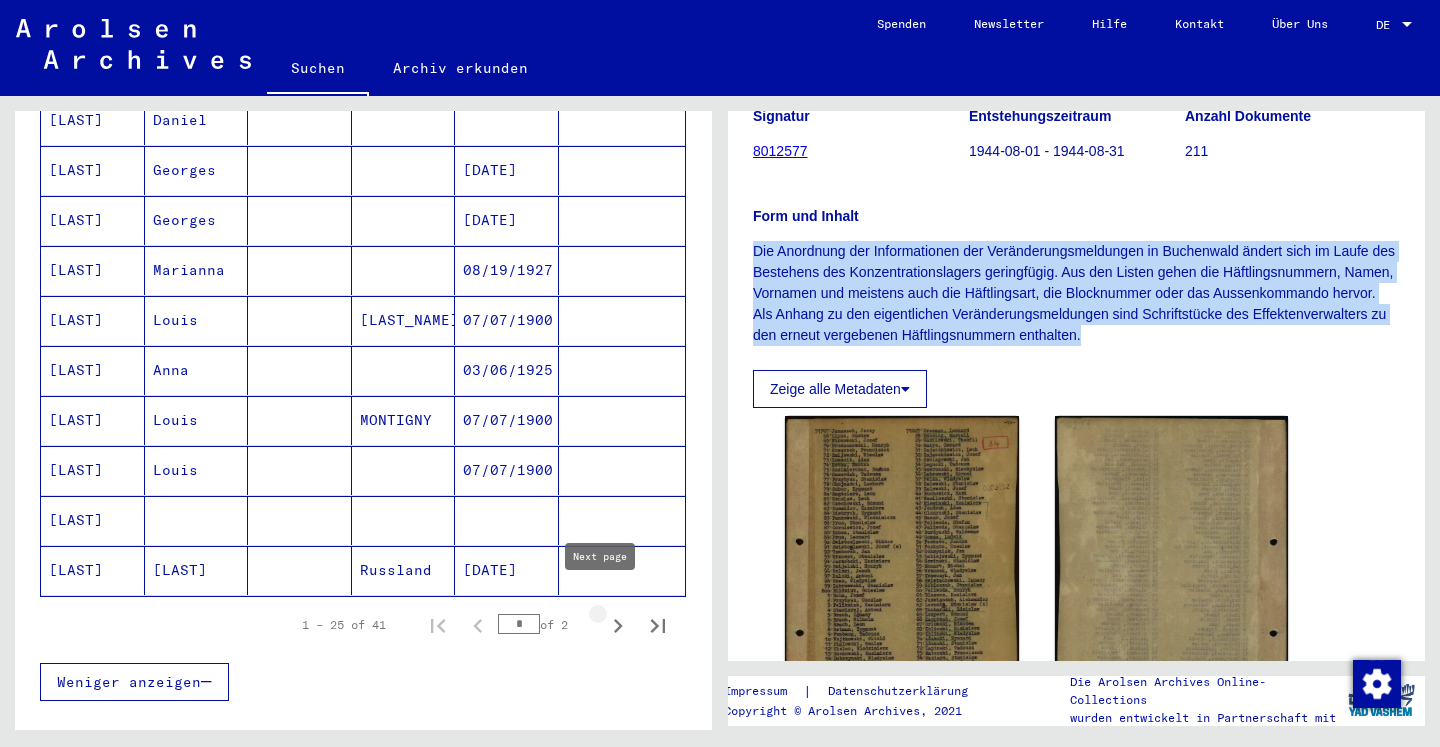 click 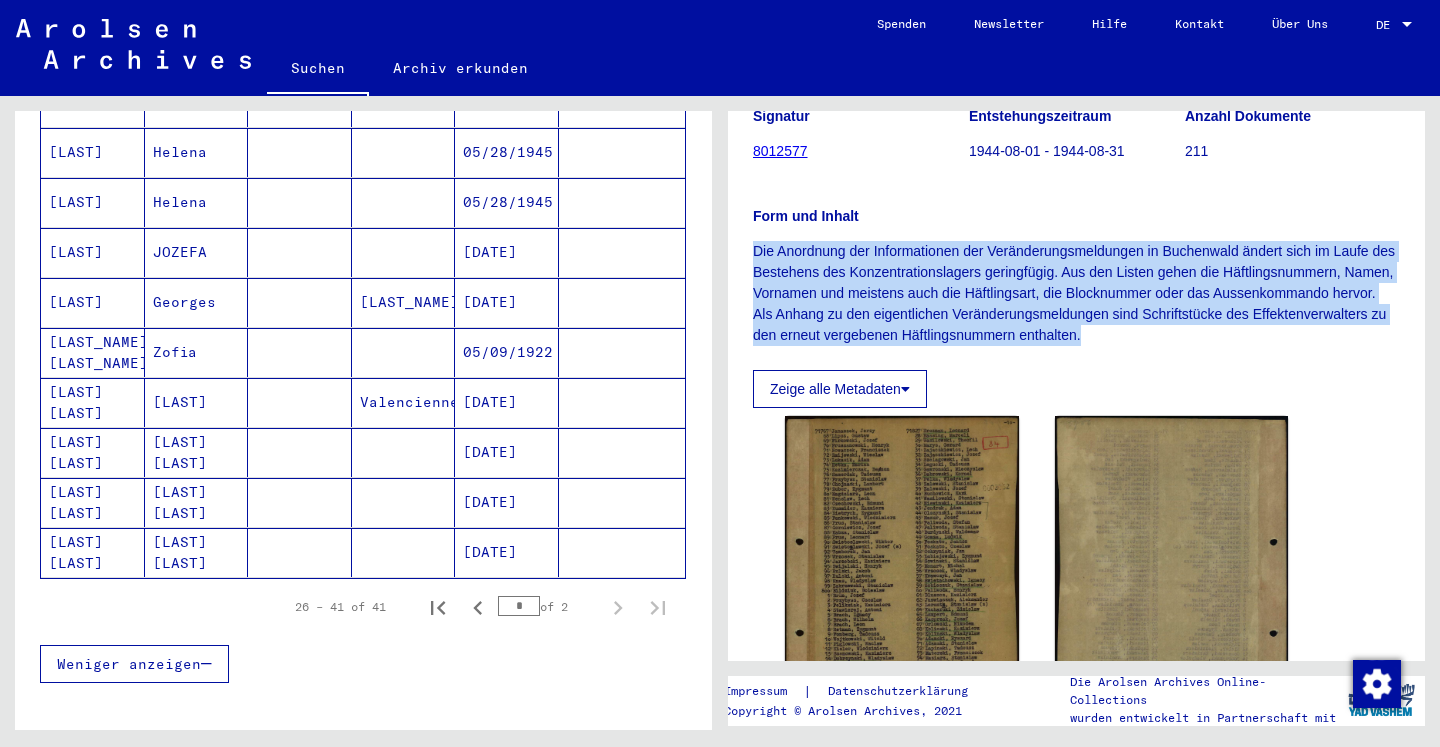 scroll, scrollTop: 540, scrollLeft: 0, axis: vertical 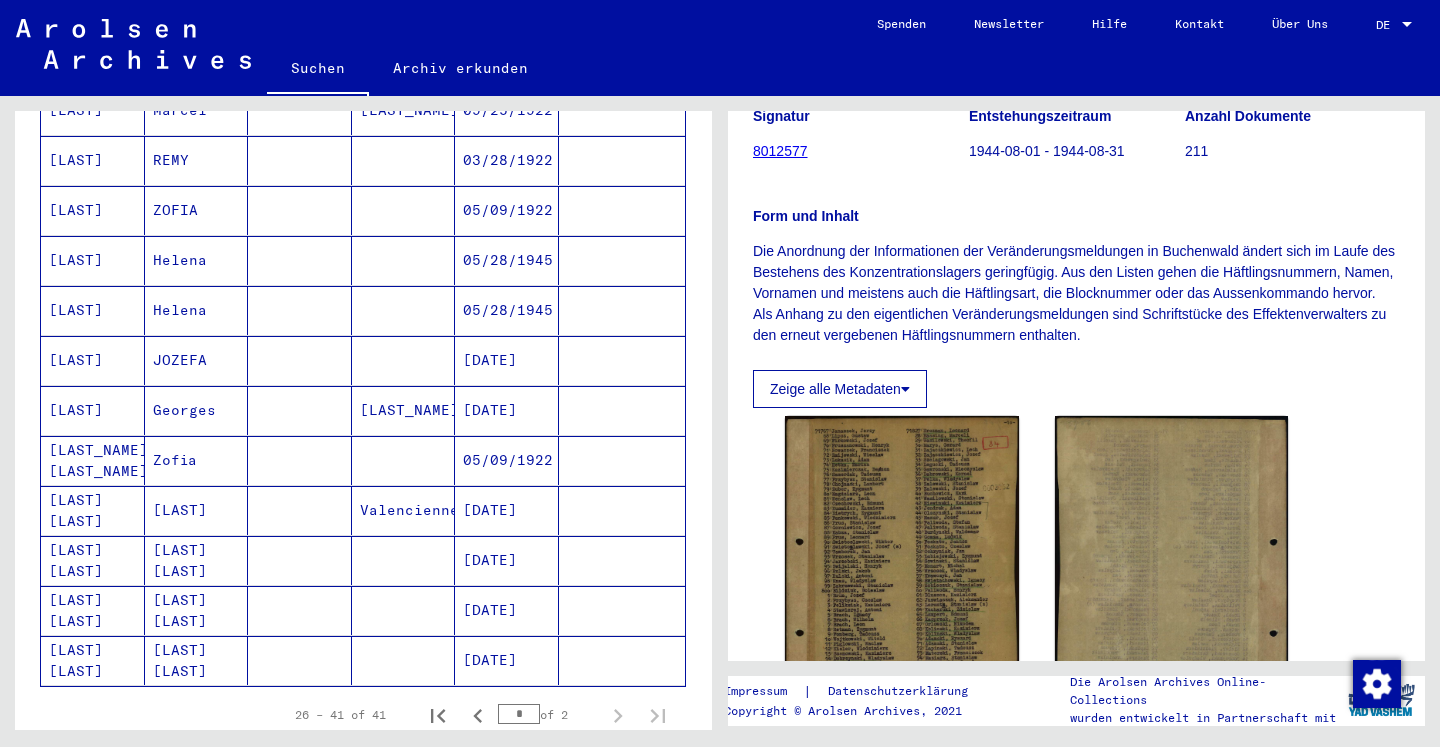 click on "JOZEFA" at bounding box center (197, 410) 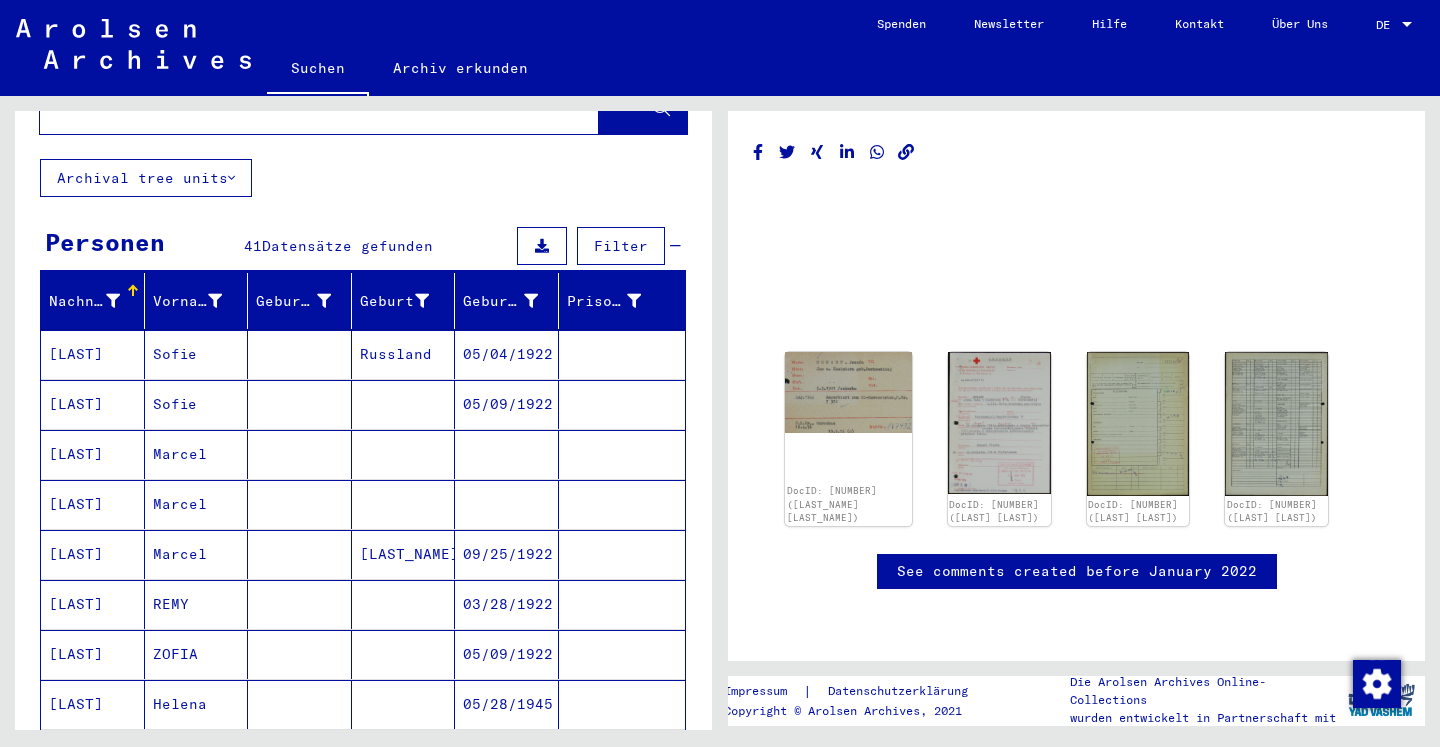 scroll, scrollTop: 0, scrollLeft: 0, axis: both 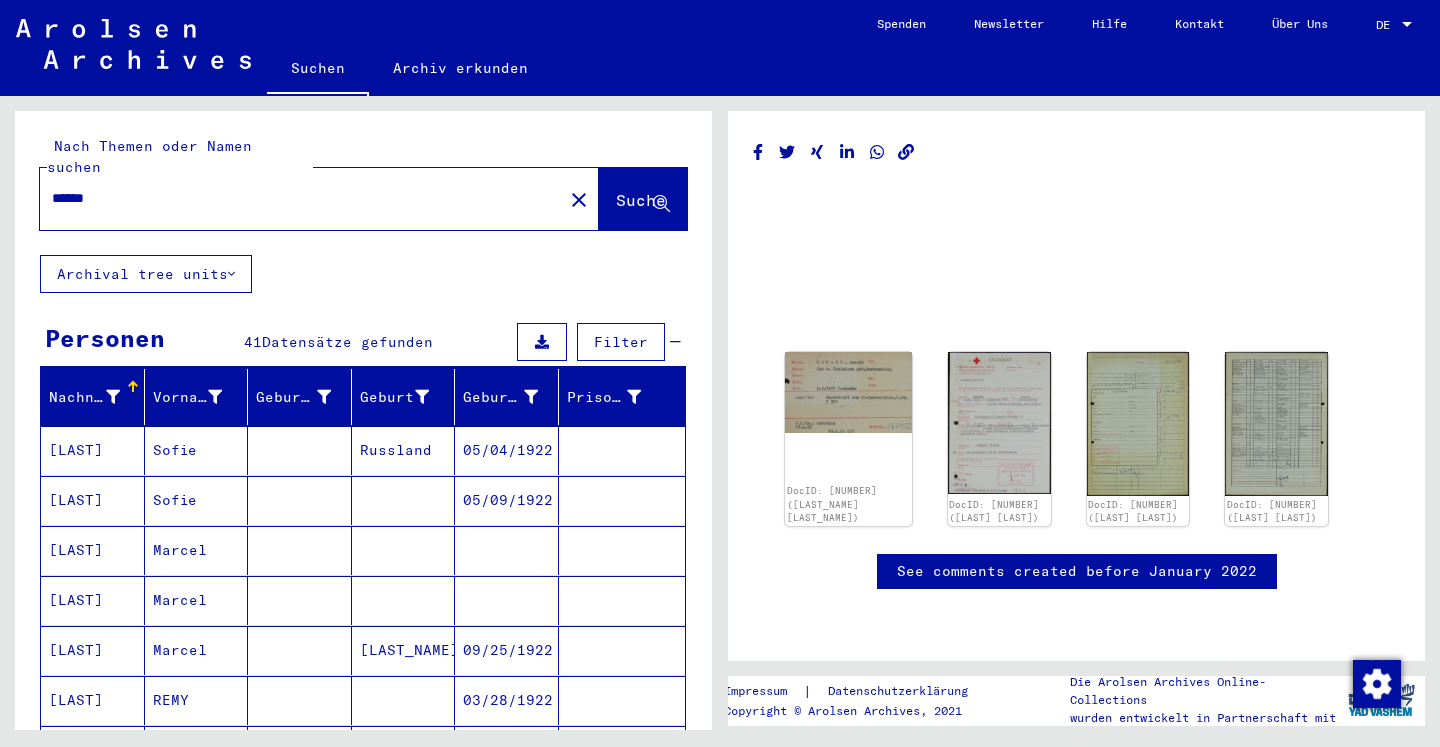 click on "******" at bounding box center [301, 198] 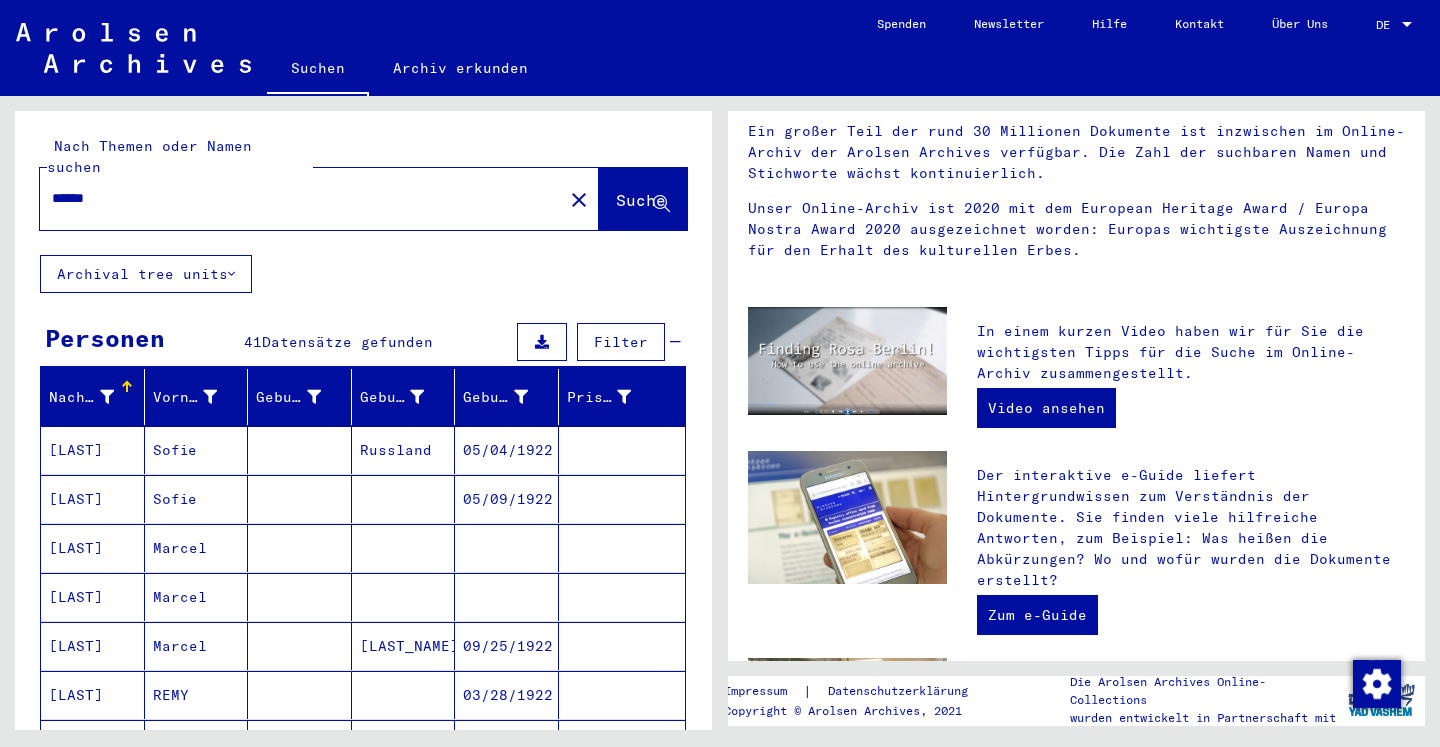 scroll, scrollTop: 0, scrollLeft: 0, axis: both 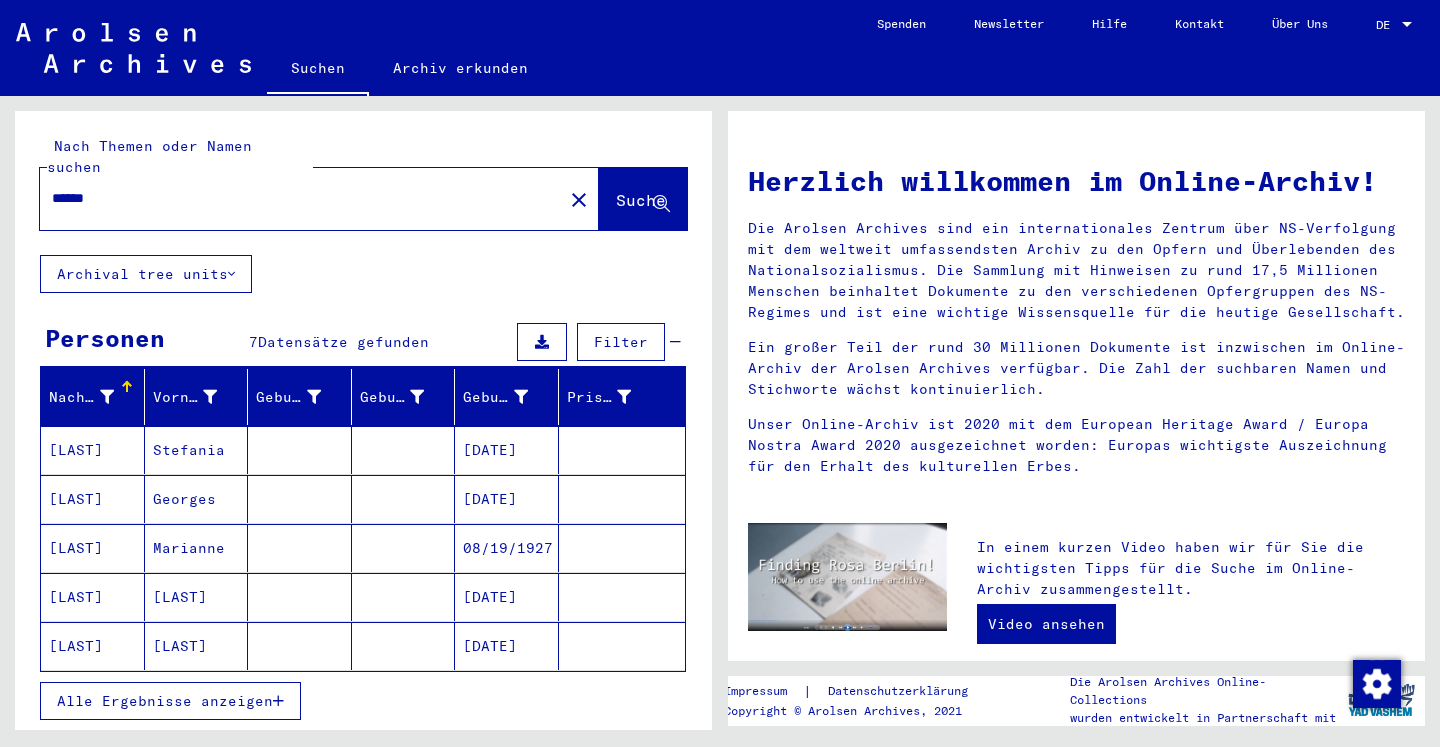 click on "Alle Ergebnisse anzeigen" at bounding box center (165, 701) 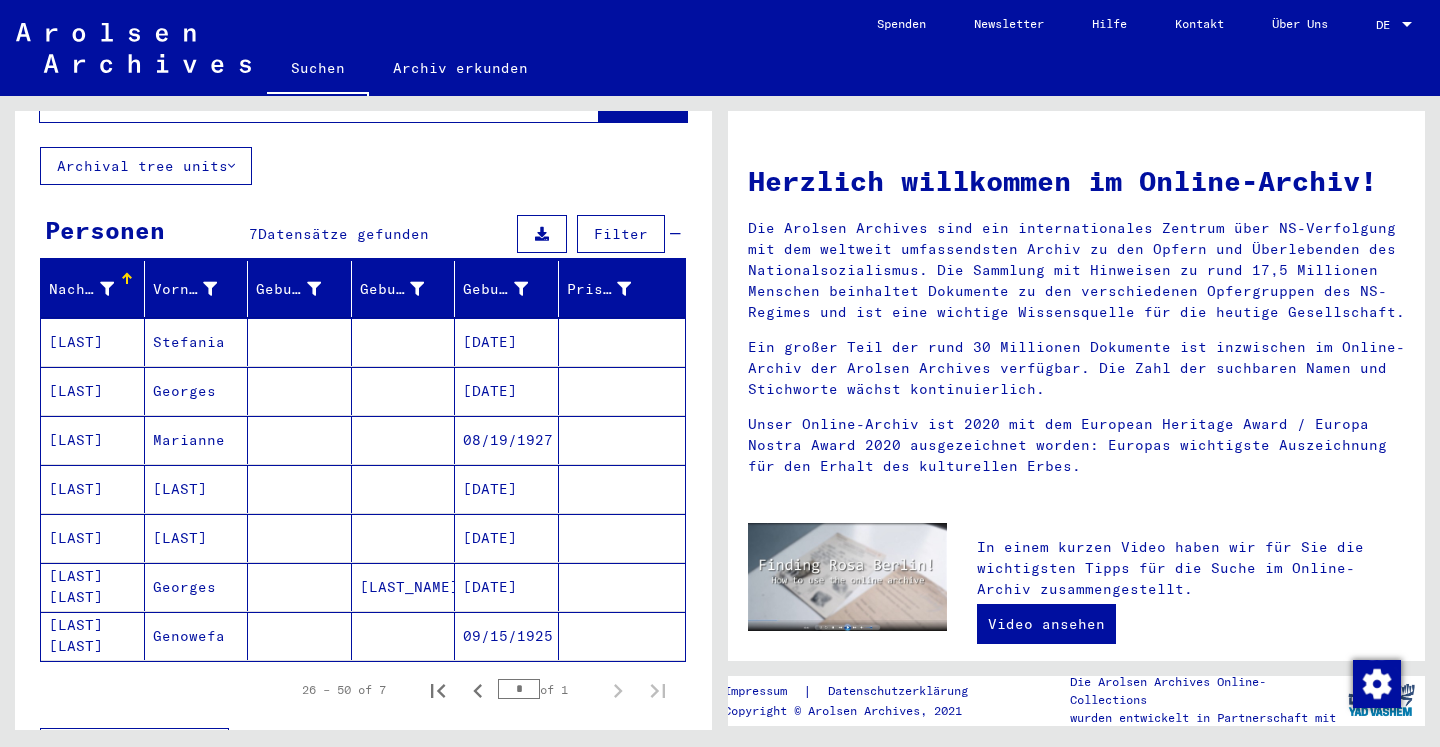 scroll, scrollTop: 0, scrollLeft: 0, axis: both 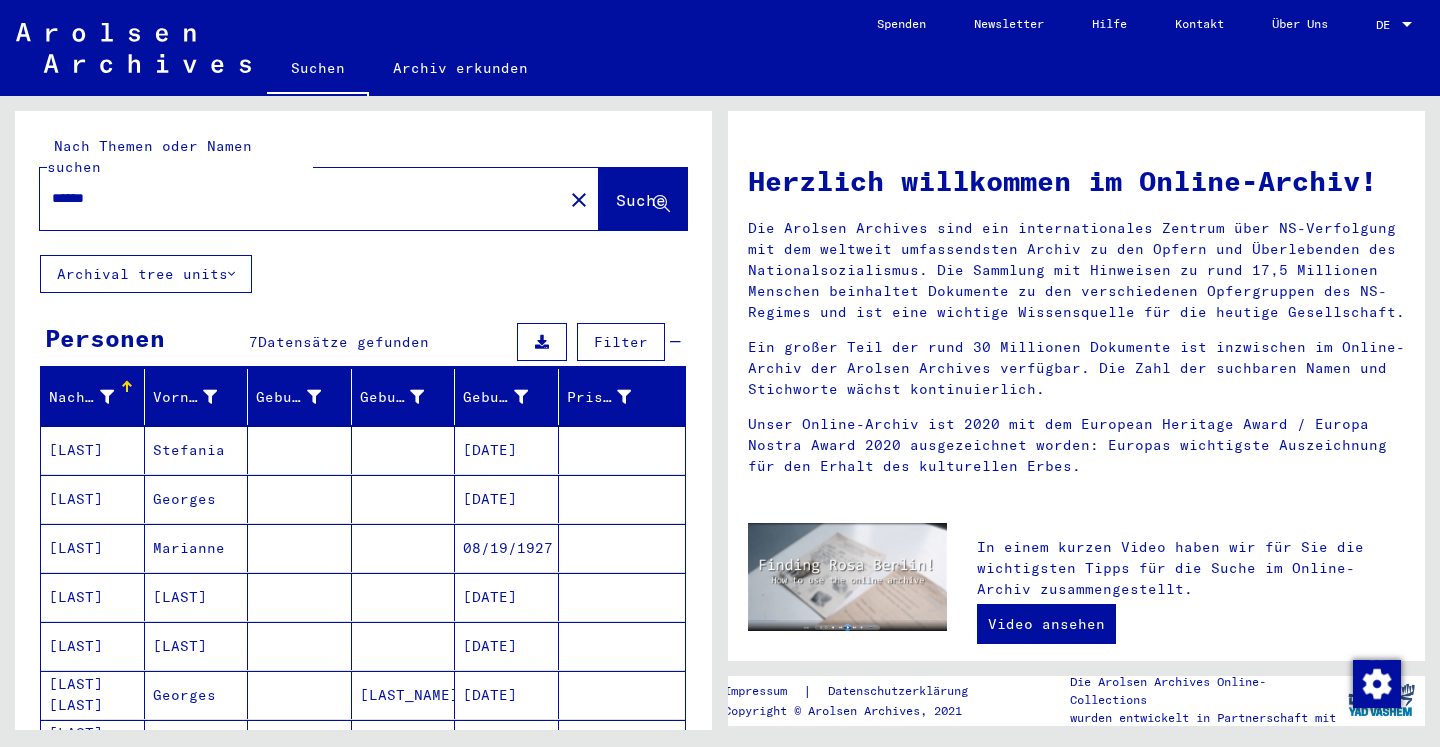 click on "******" at bounding box center [295, 198] 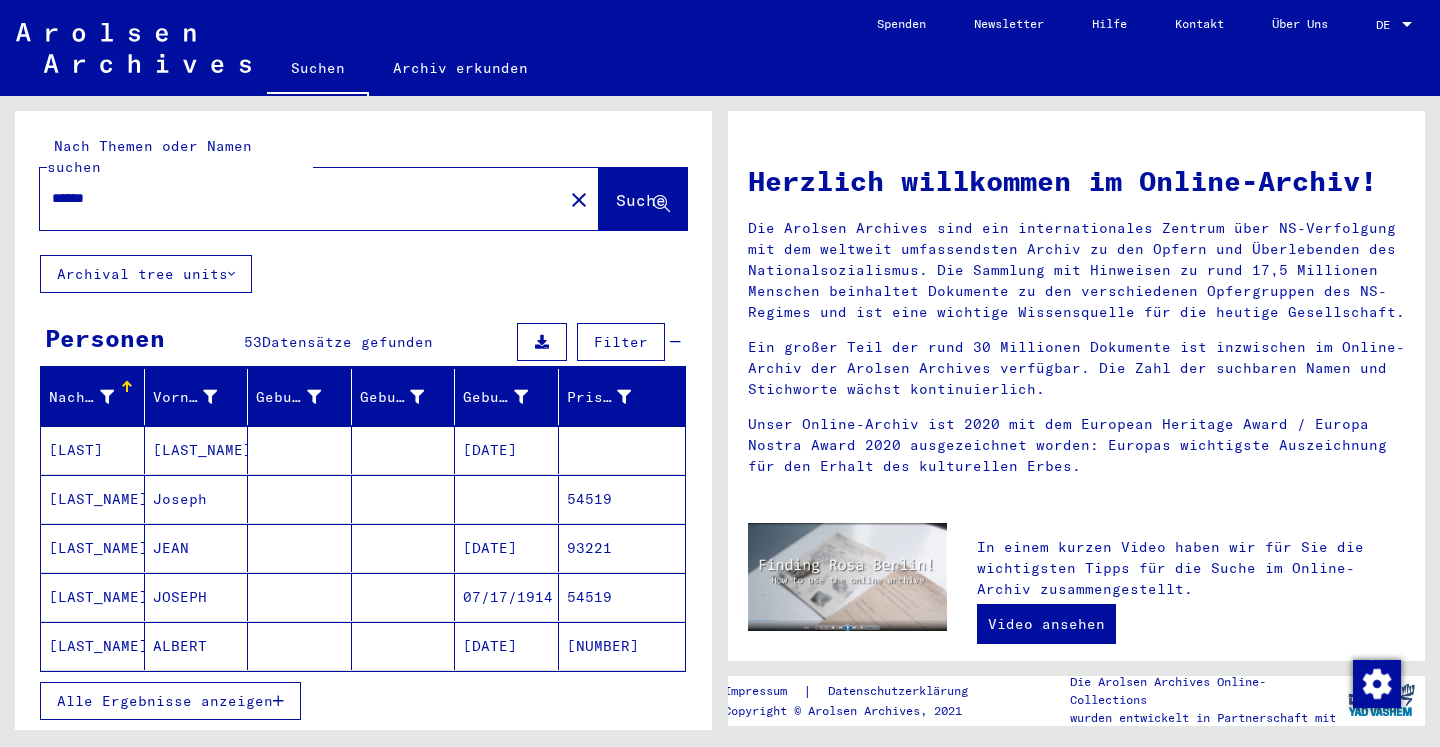 click on "Alle Ergebnisse anzeigen" at bounding box center (165, 701) 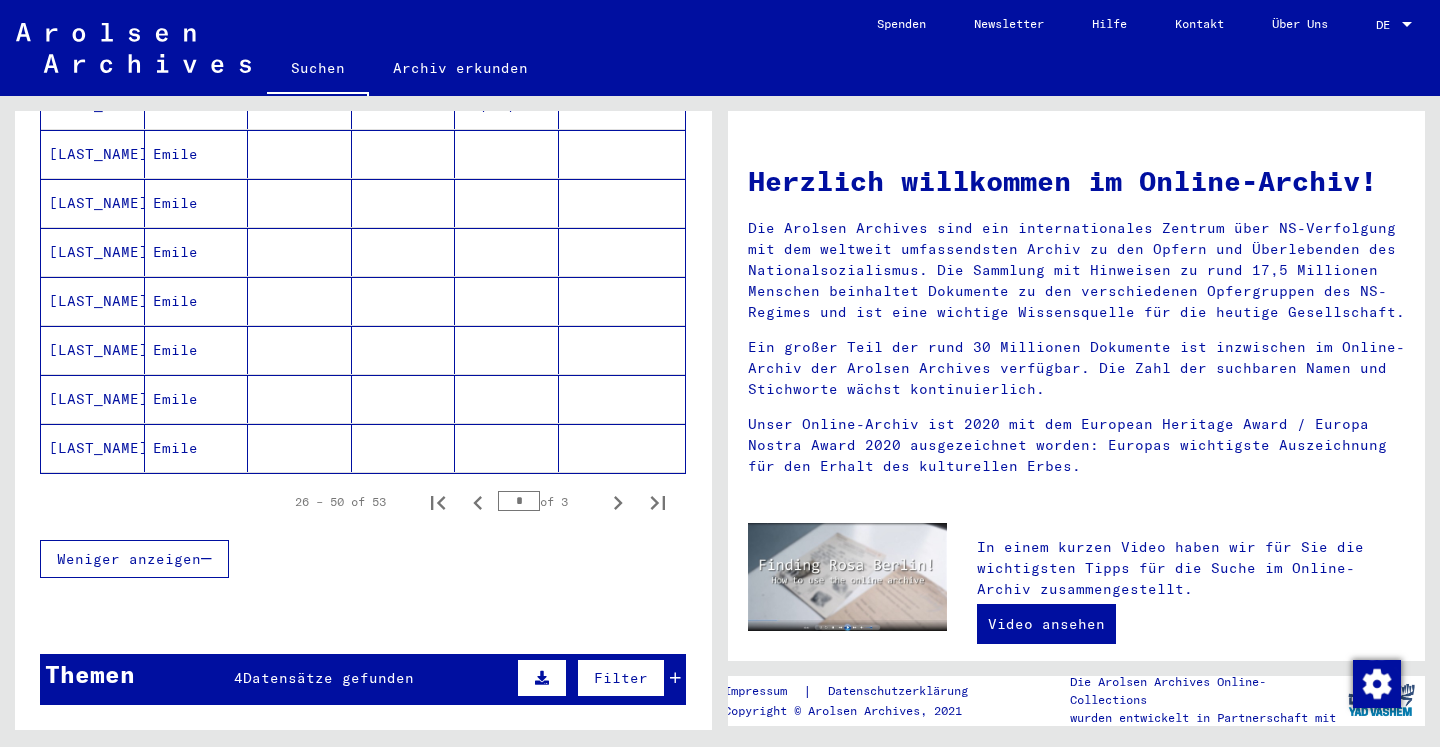 scroll, scrollTop: 1188, scrollLeft: 0, axis: vertical 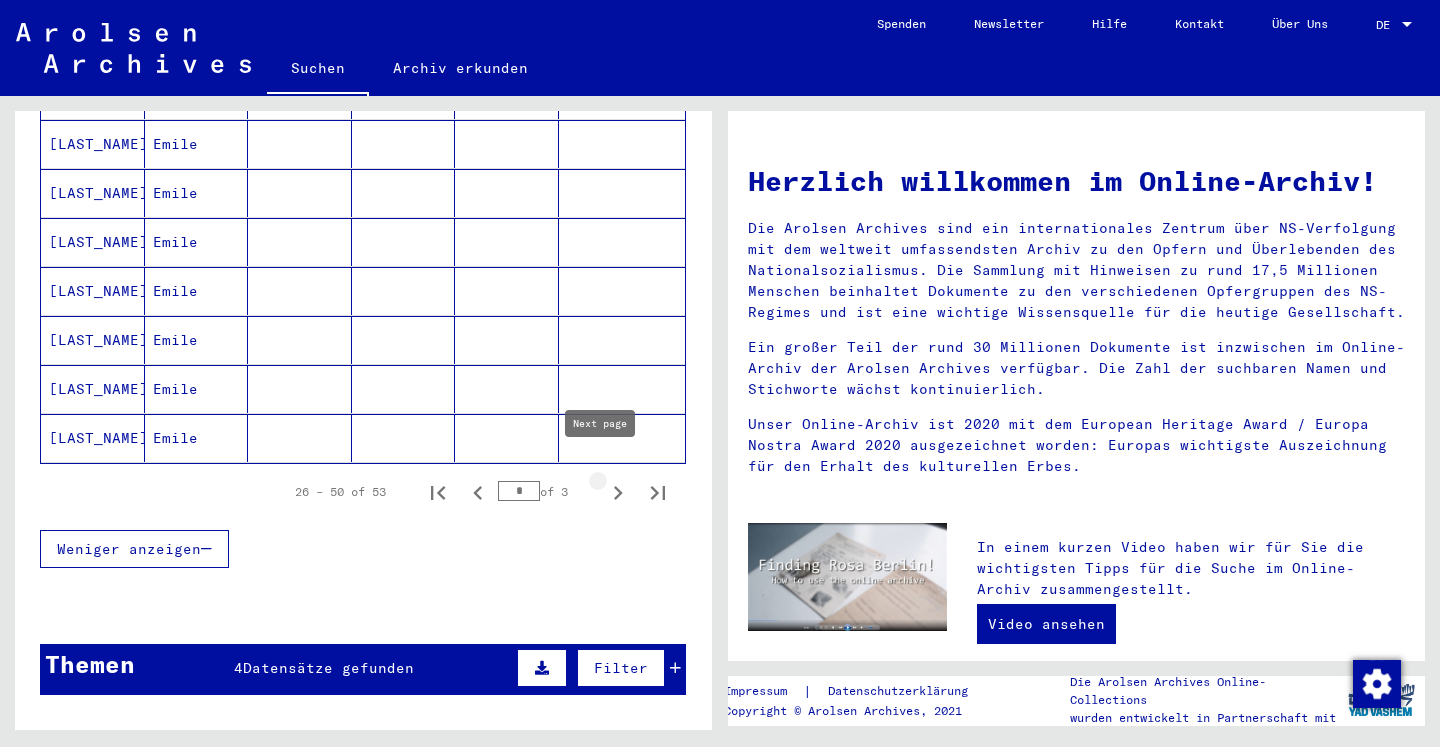 click 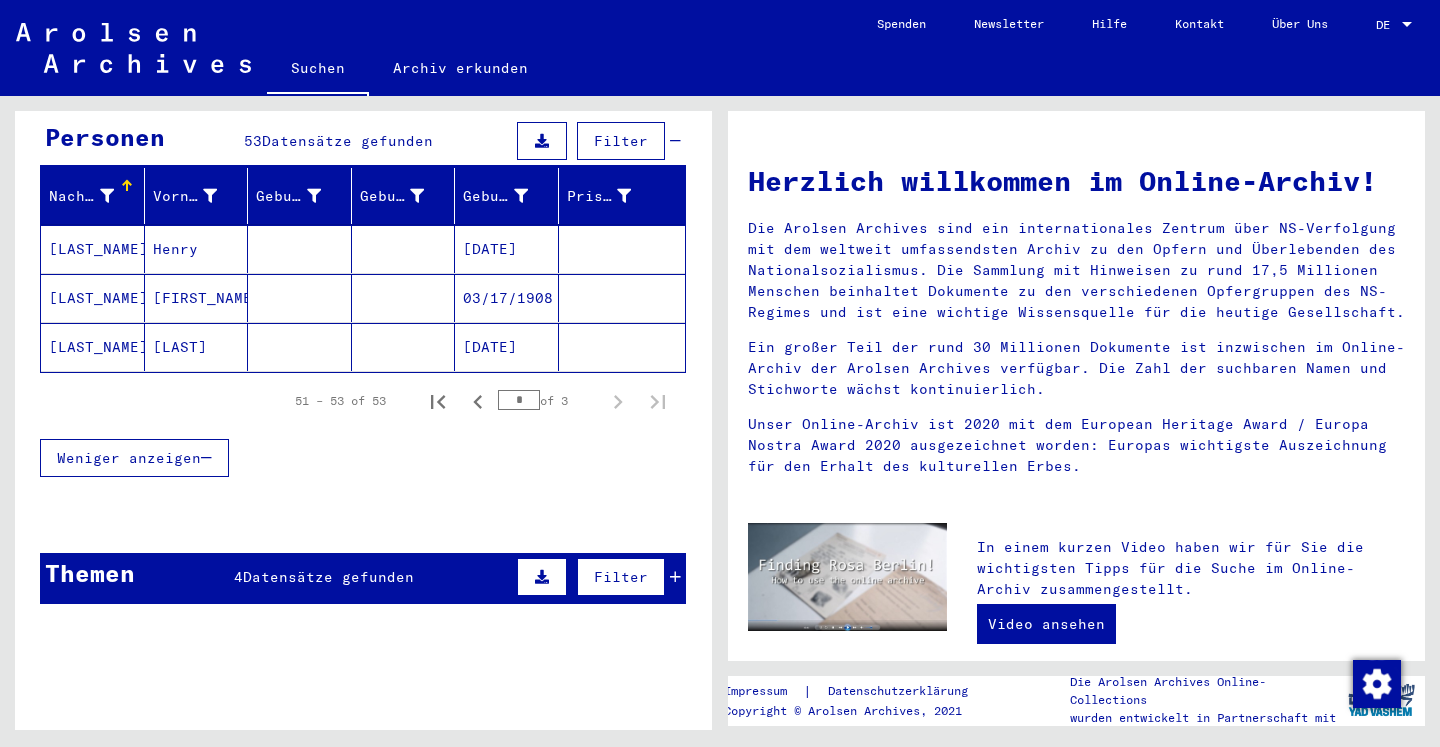 scroll, scrollTop: 216, scrollLeft: 0, axis: vertical 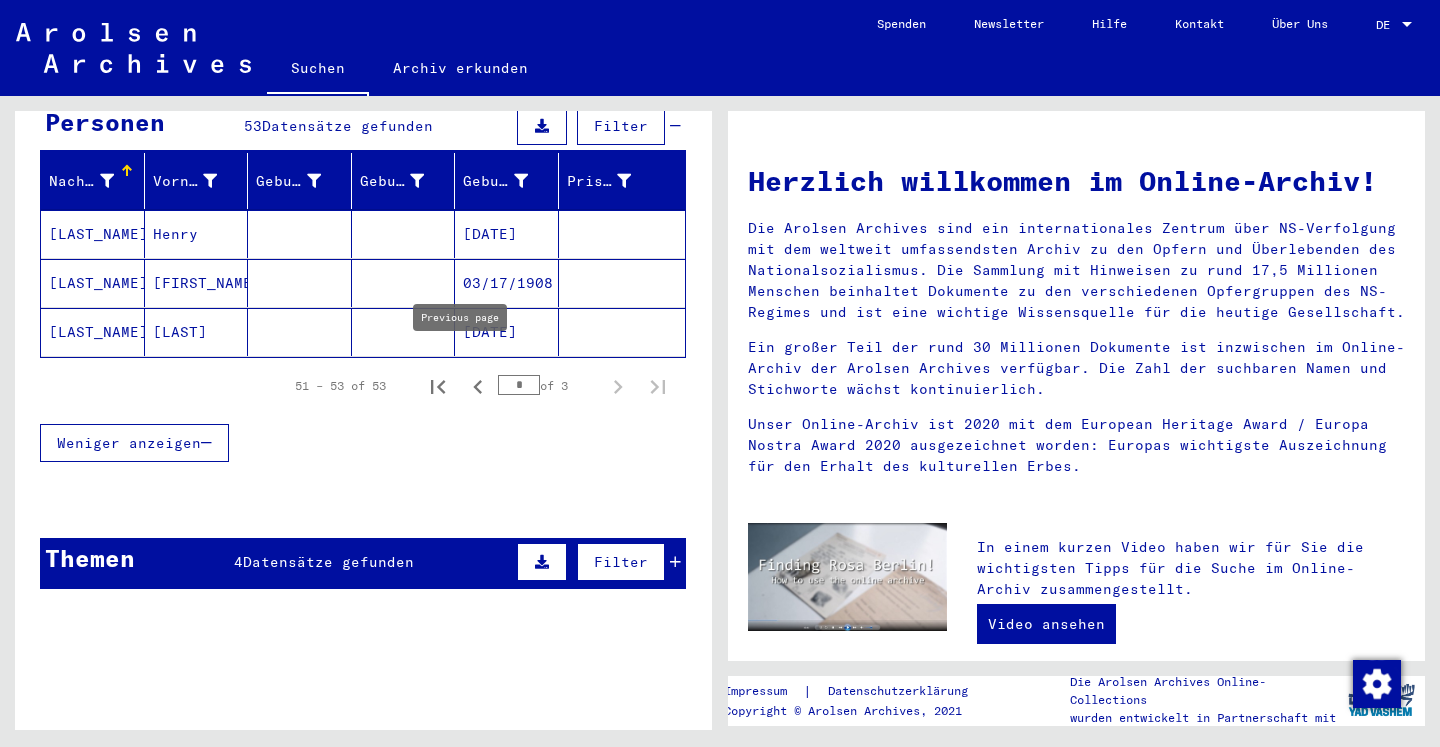 click 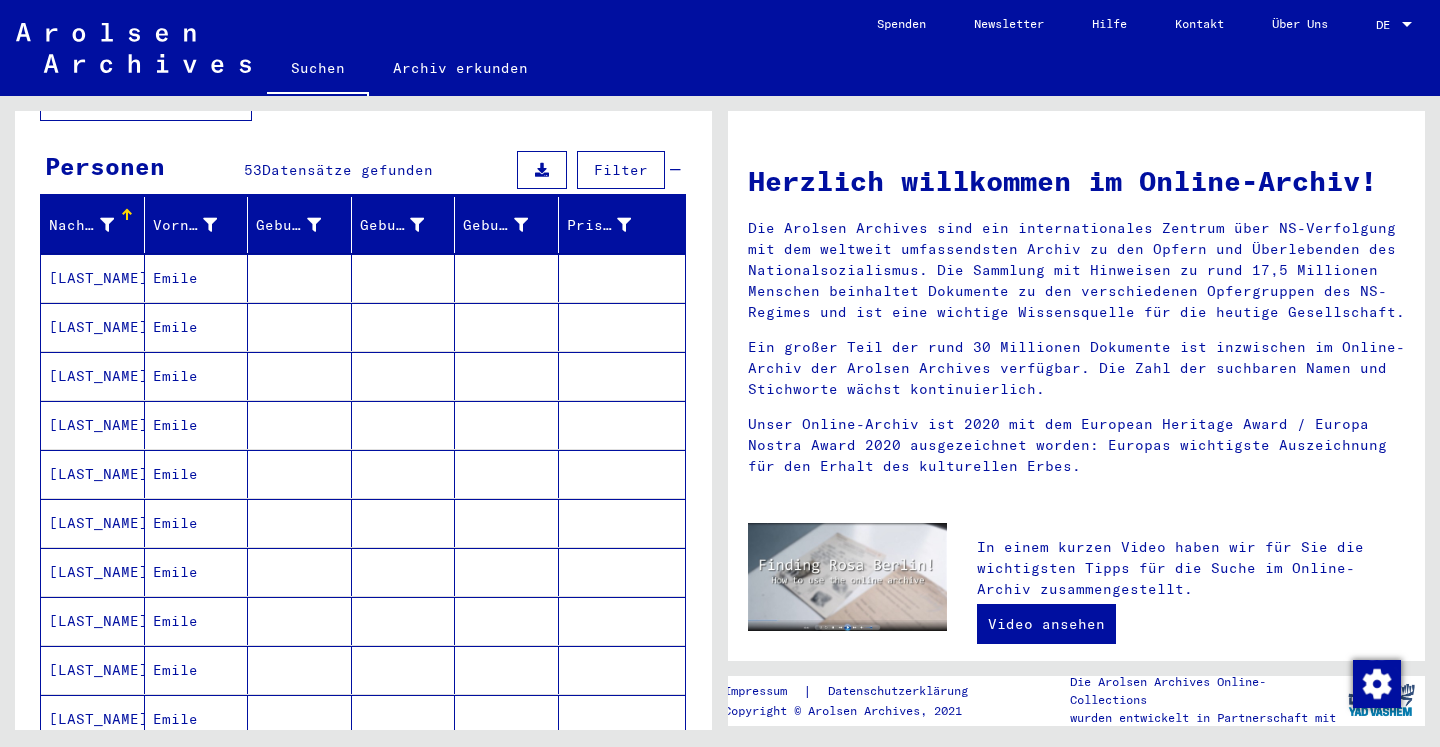 scroll, scrollTop: 0, scrollLeft: 0, axis: both 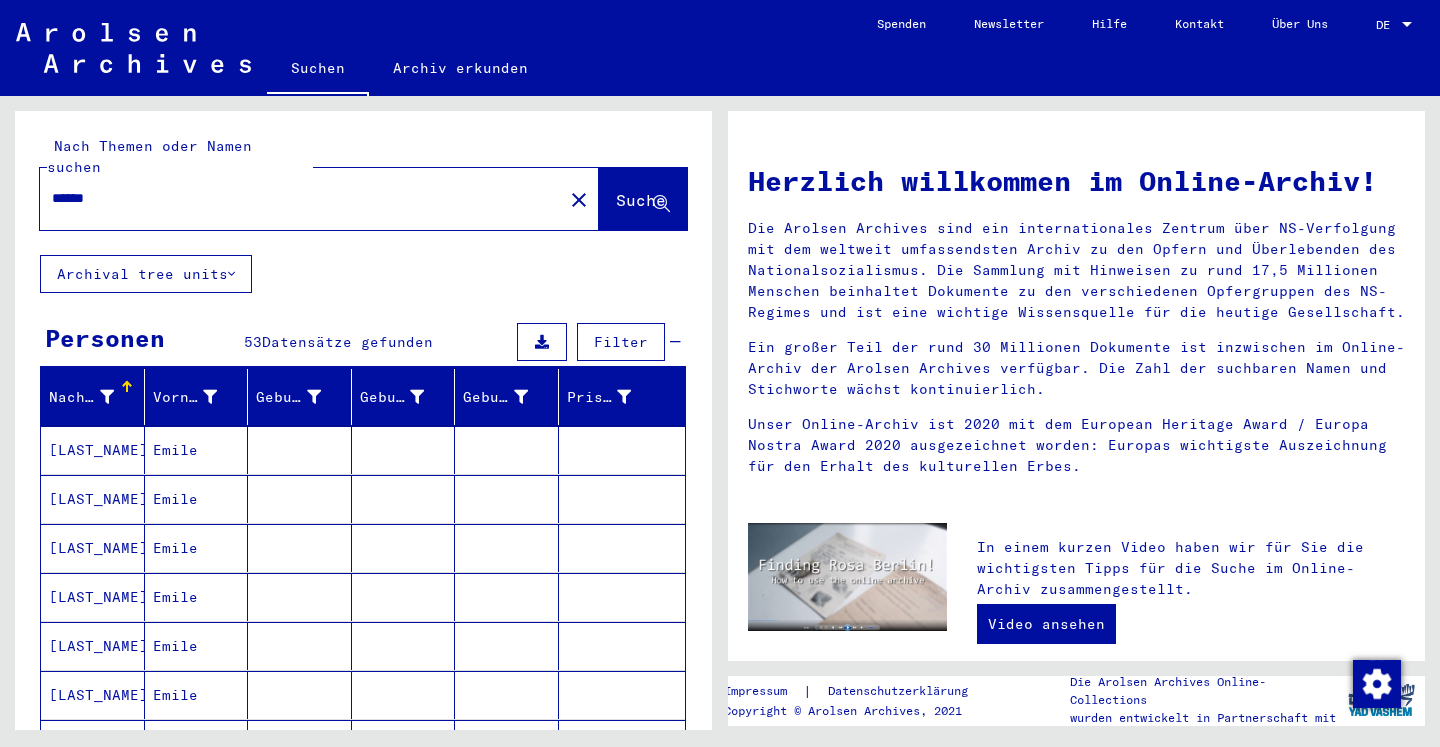 click on "******" at bounding box center [295, 198] 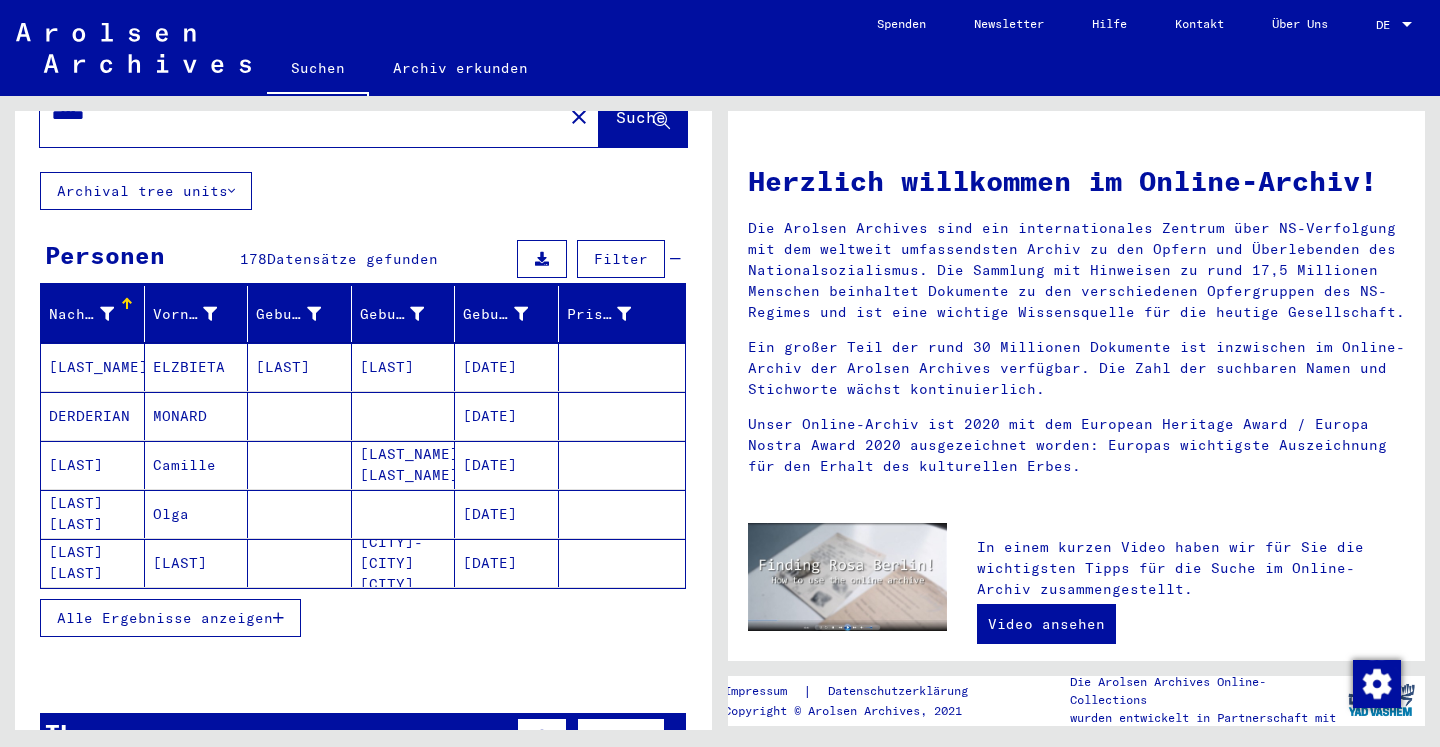 scroll, scrollTop: 42, scrollLeft: 0, axis: vertical 